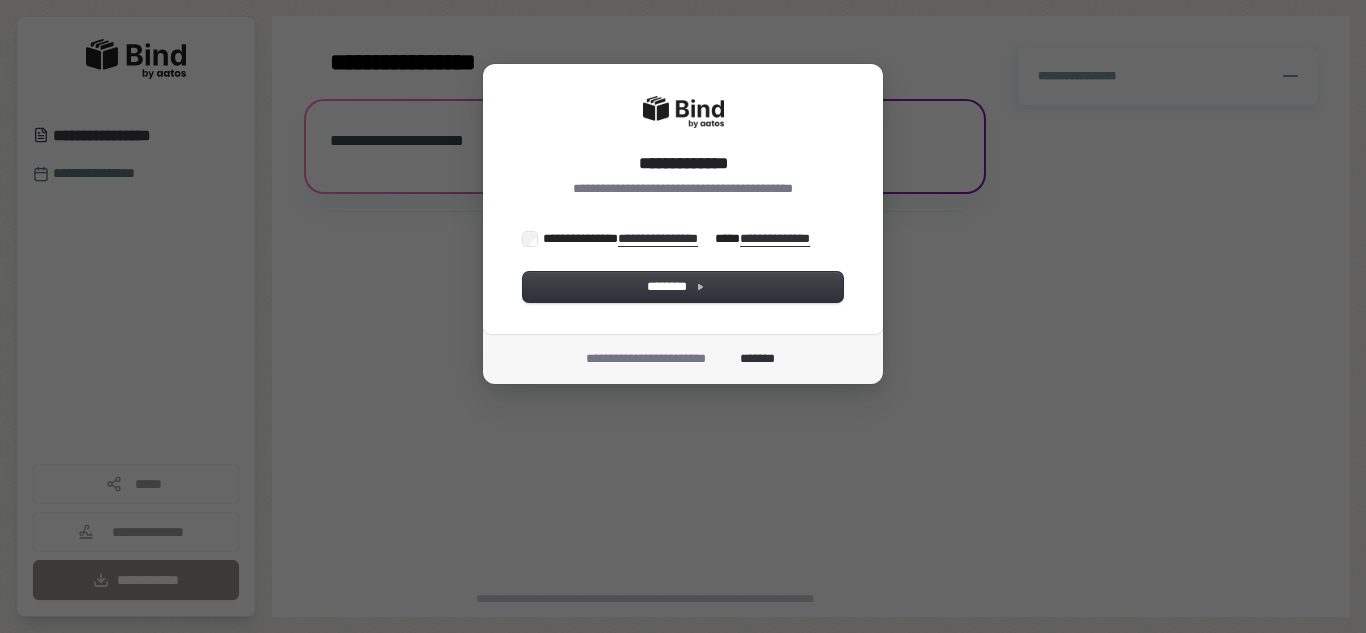 scroll, scrollTop: 0, scrollLeft: 0, axis: both 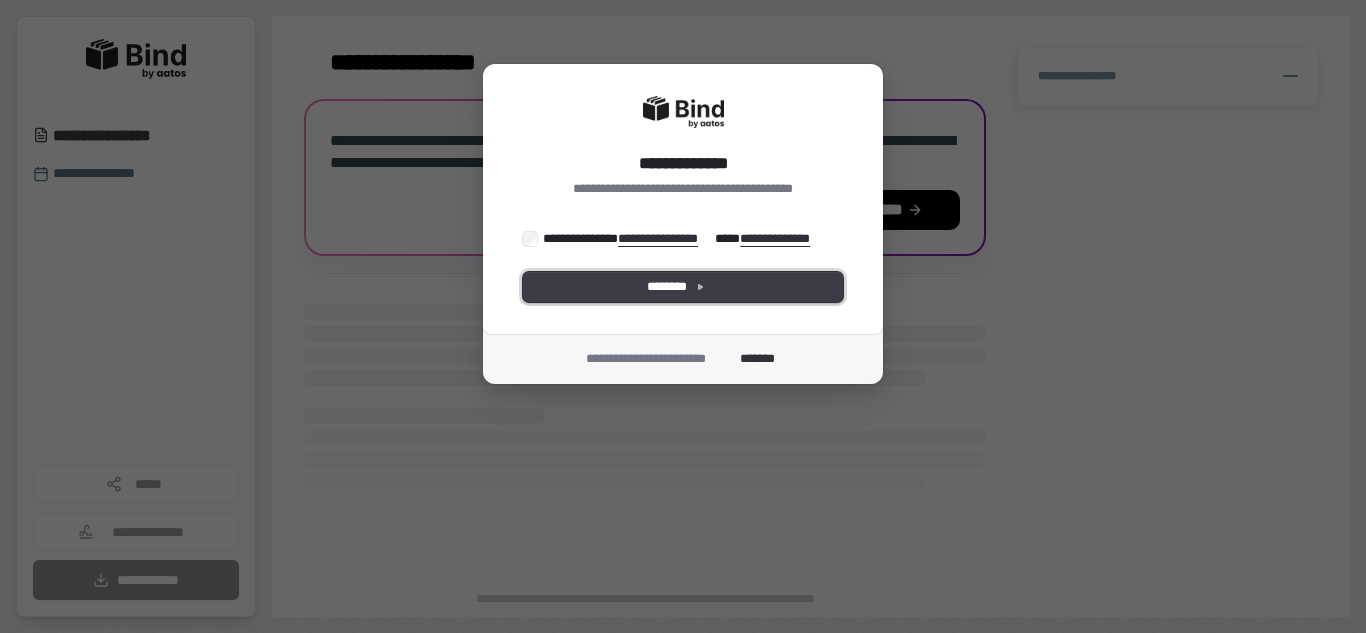 click on "********" at bounding box center (683, 287) 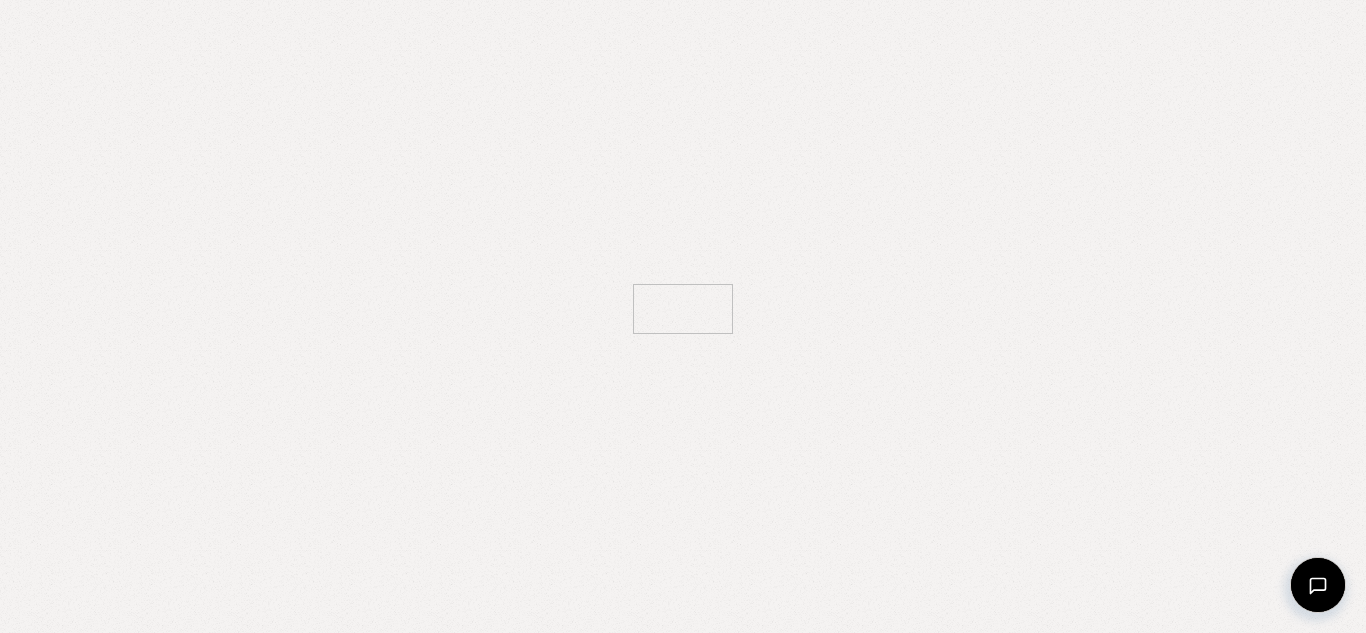 scroll, scrollTop: 0, scrollLeft: 0, axis: both 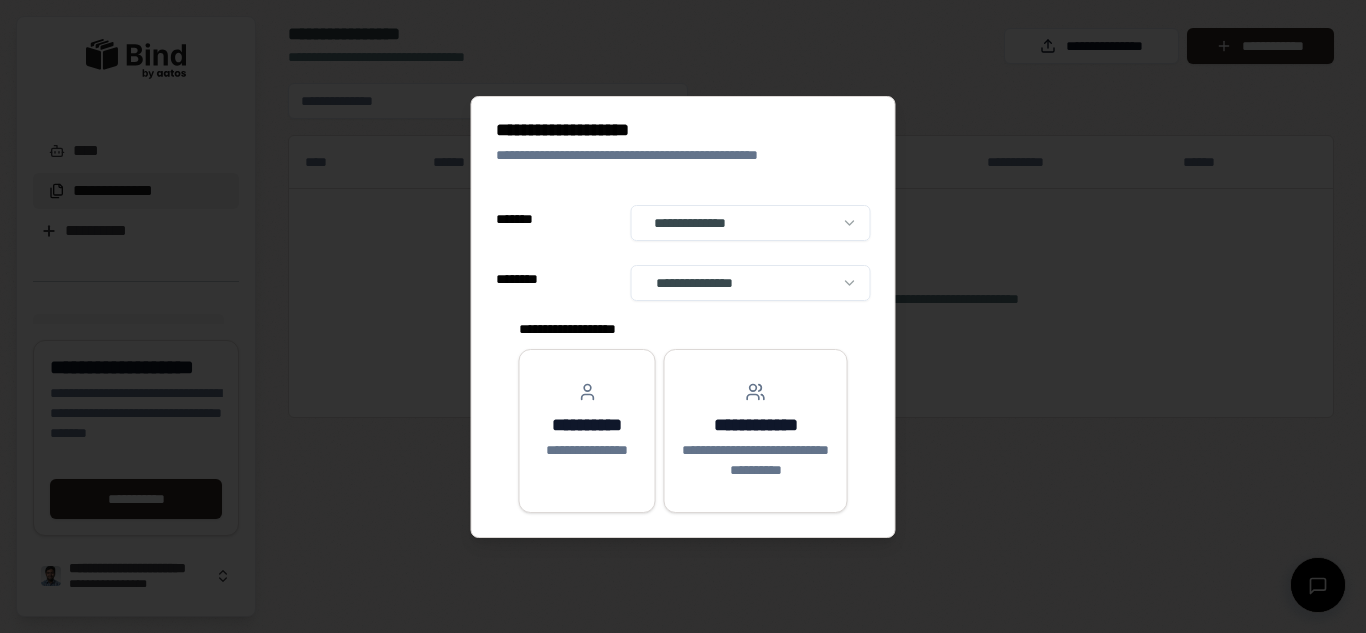select on "**" 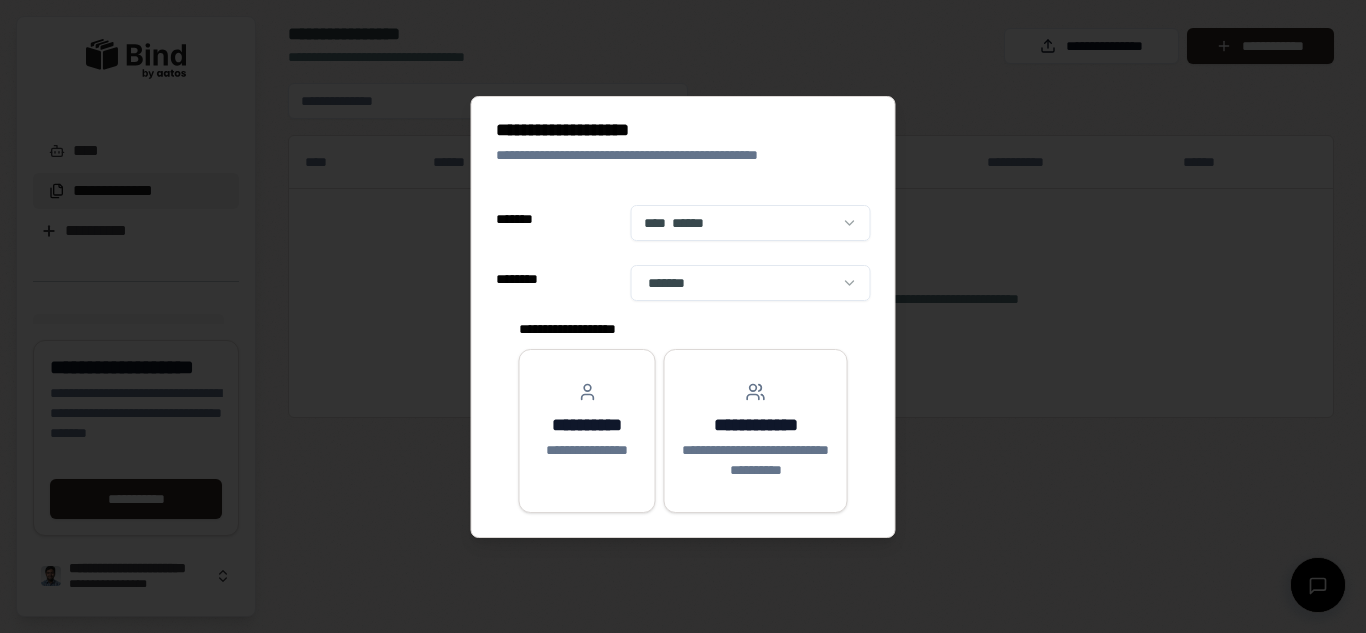 click on "**********" at bounding box center (683, 316) 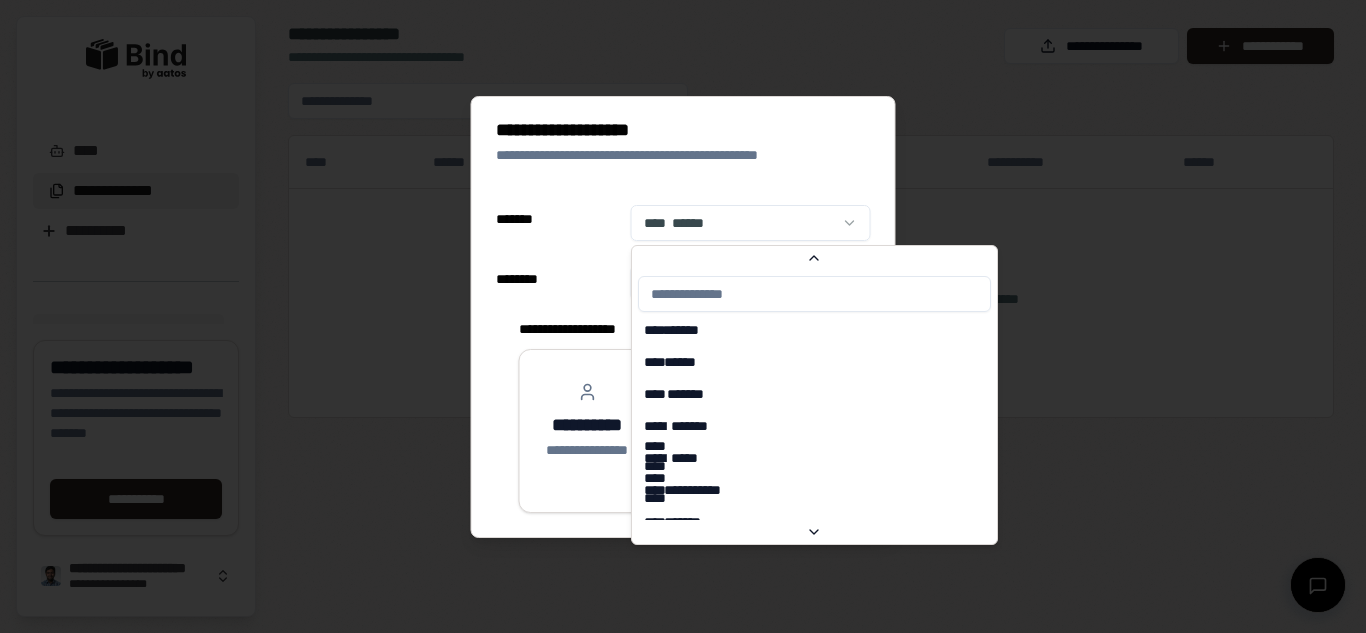 scroll, scrollTop: 1202, scrollLeft: 0, axis: vertical 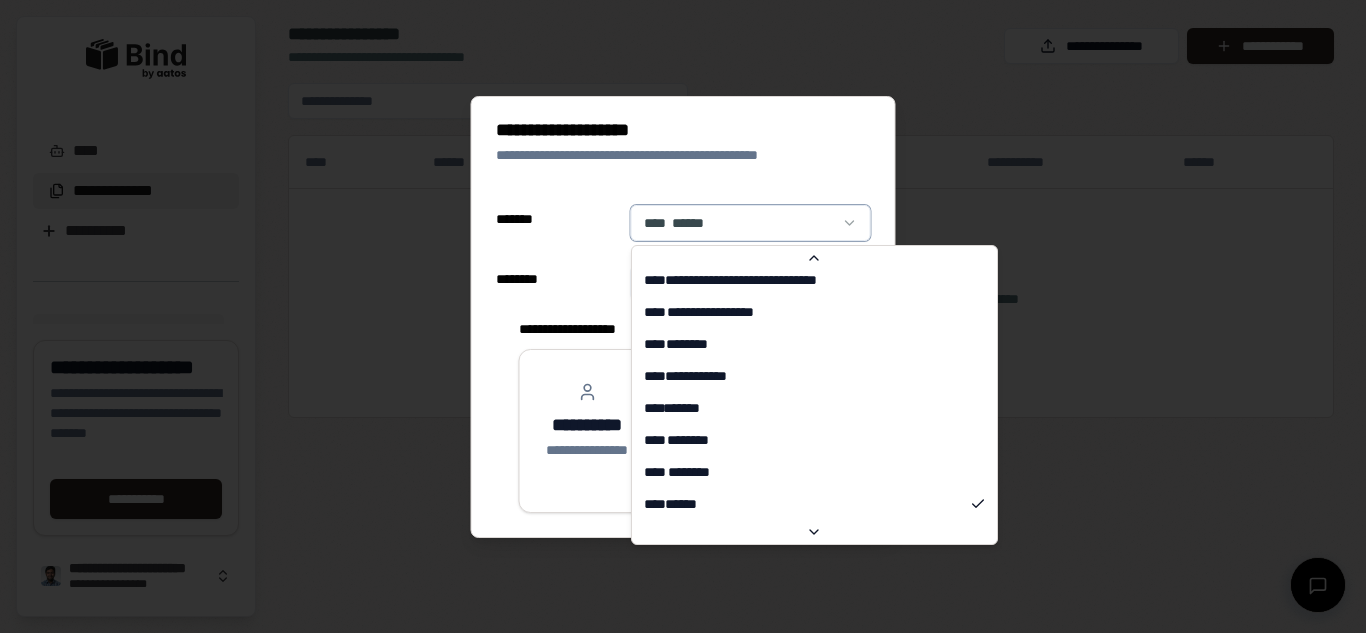 click at bounding box center (683, 316) 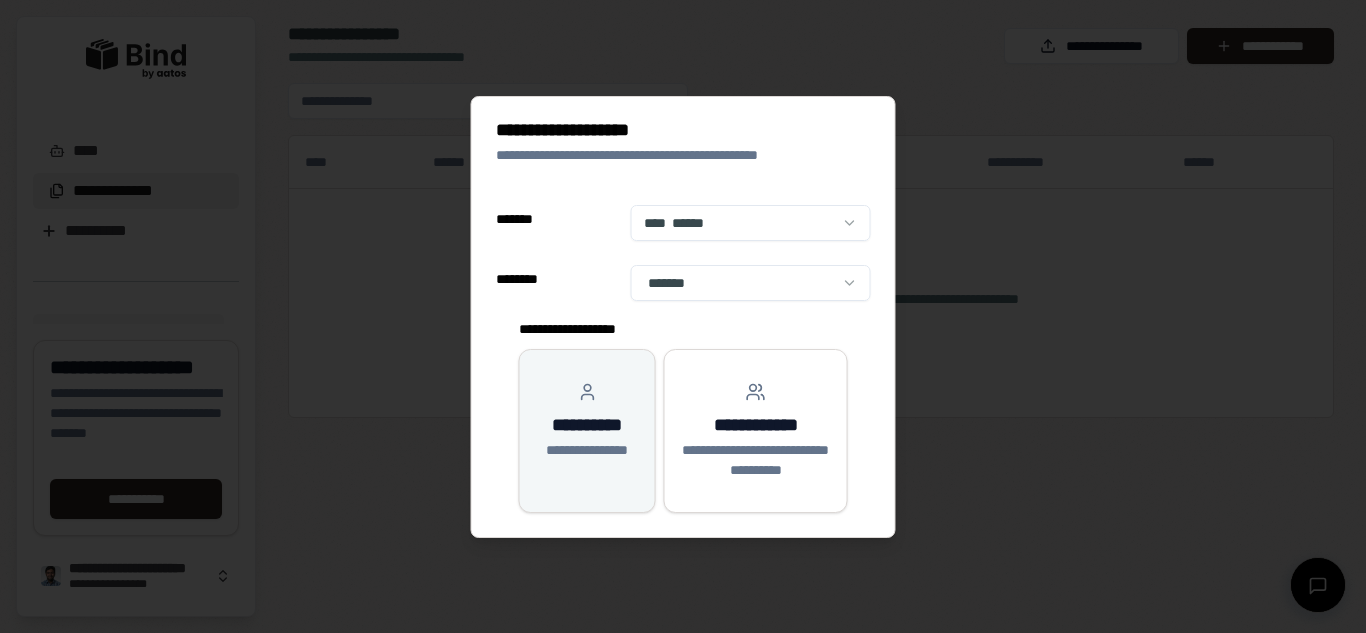 click on "**********" at bounding box center (587, 450) 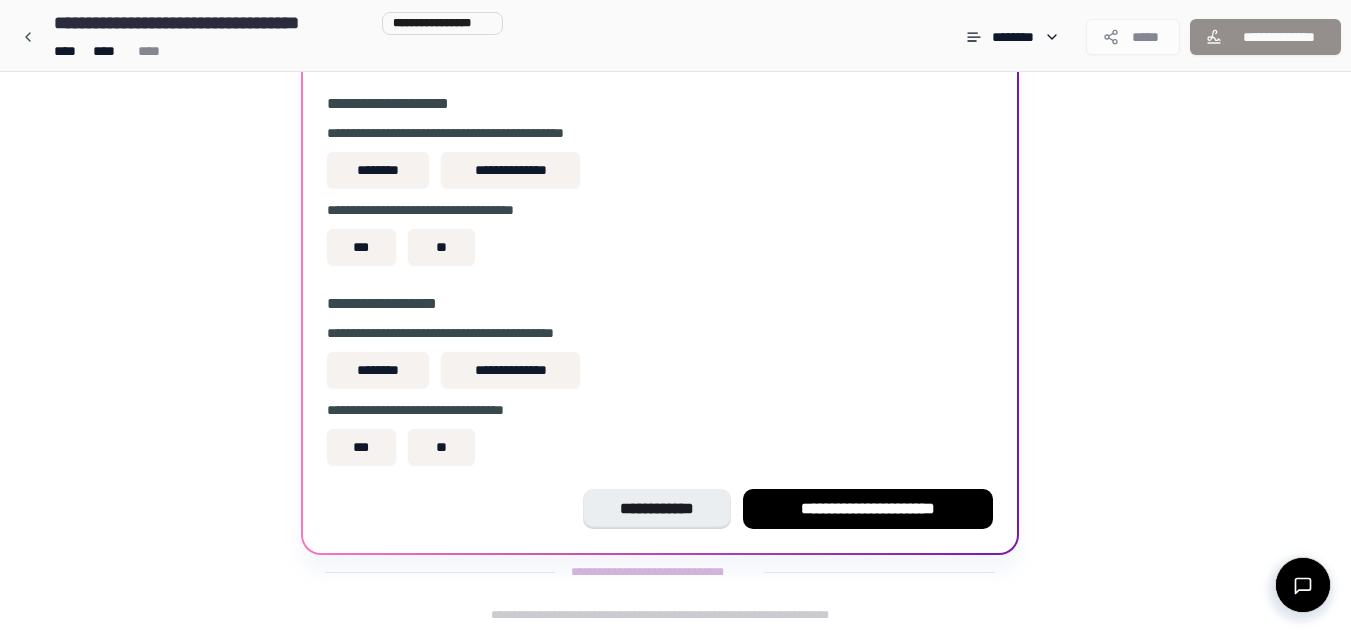 scroll, scrollTop: 0, scrollLeft: 0, axis: both 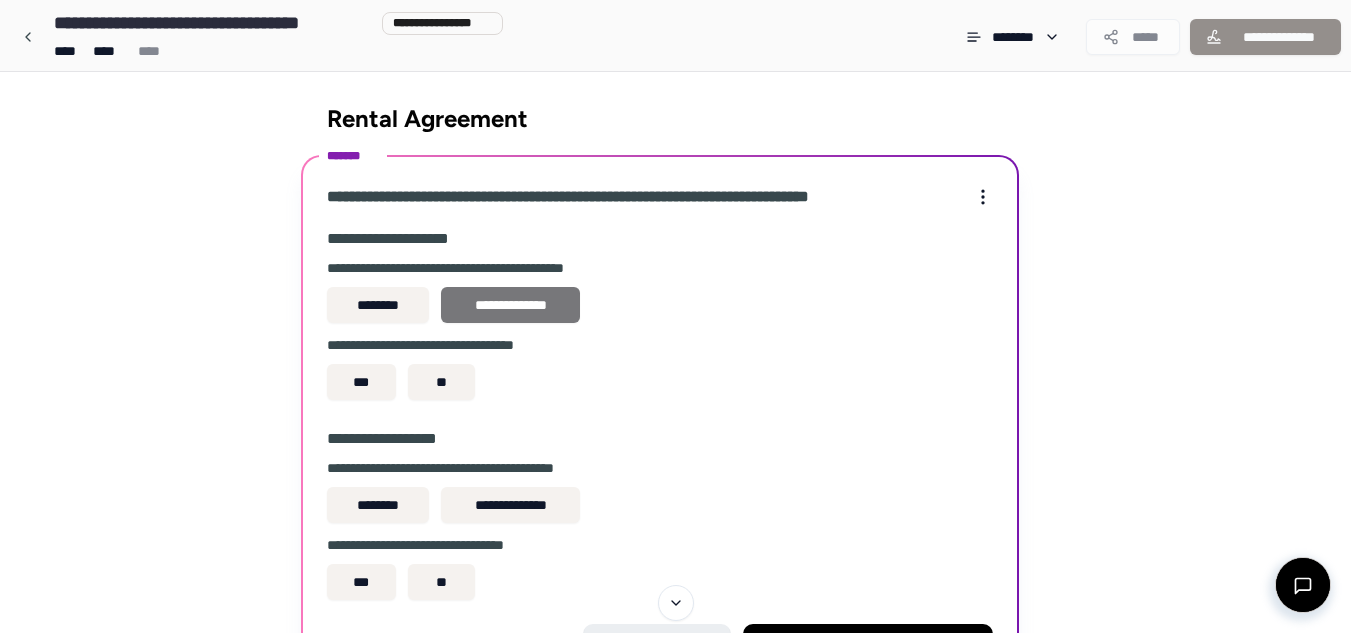 click on "**********" at bounding box center [510, 305] 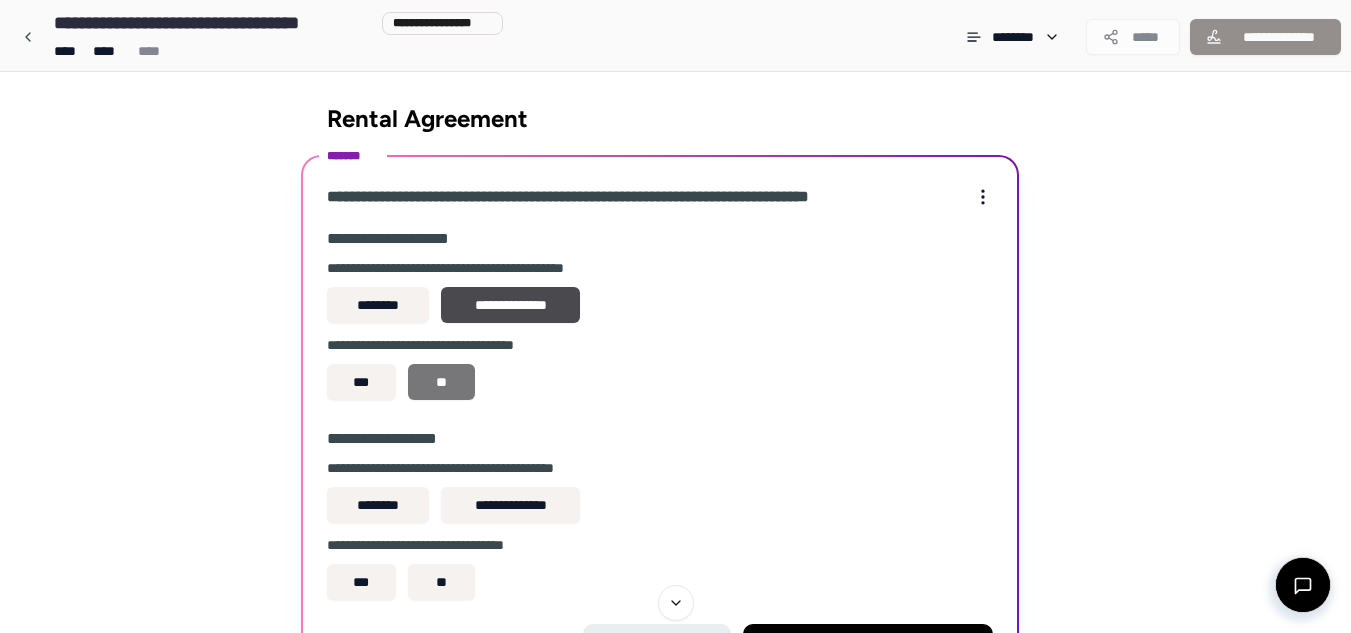 click on "**" at bounding box center (441, 382) 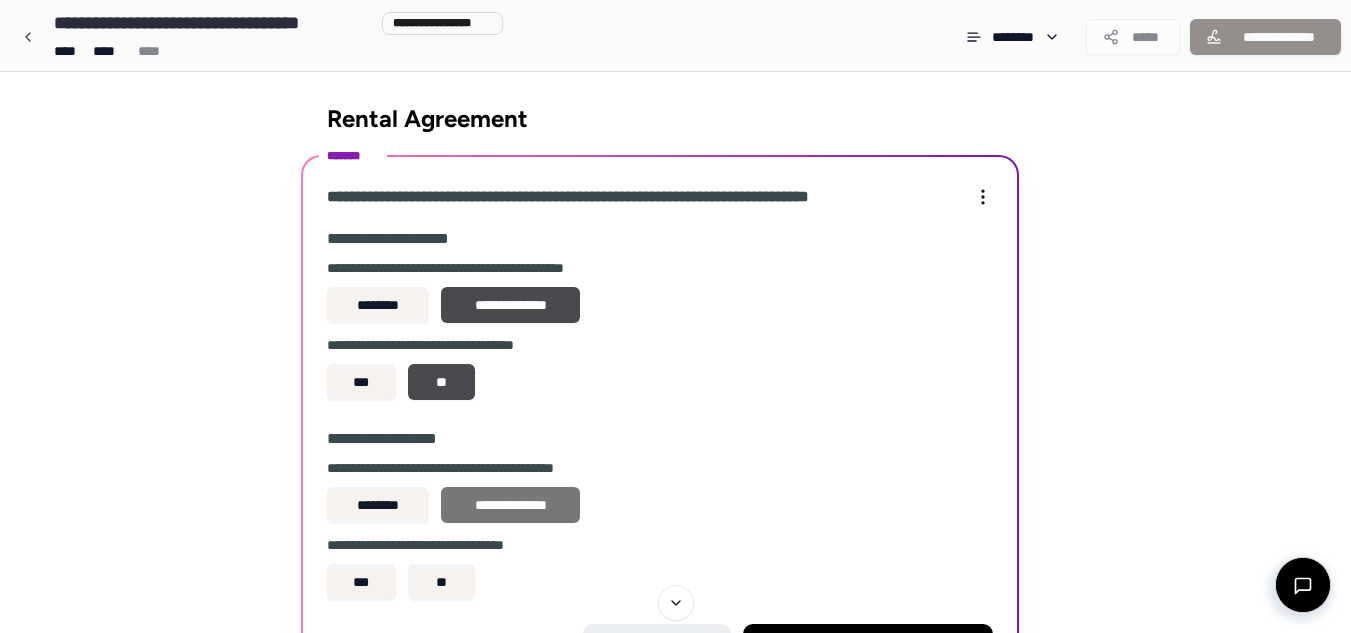 click on "**********" at bounding box center (510, 505) 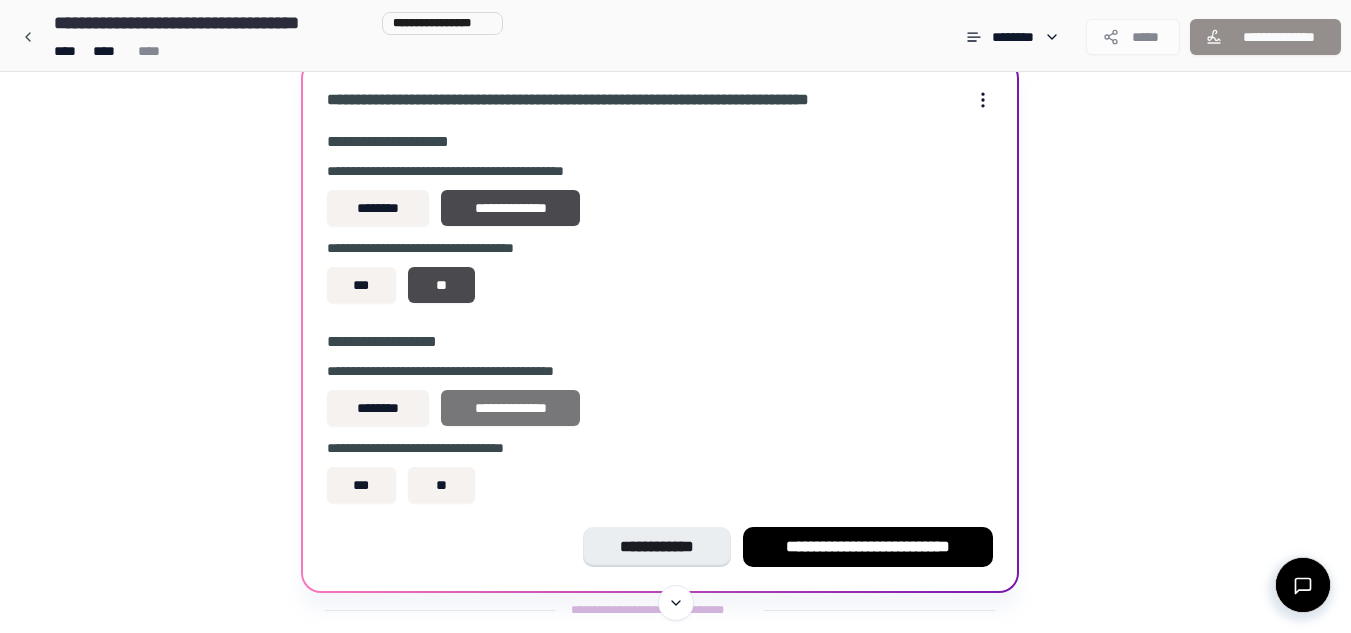 scroll, scrollTop: 102, scrollLeft: 0, axis: vertical 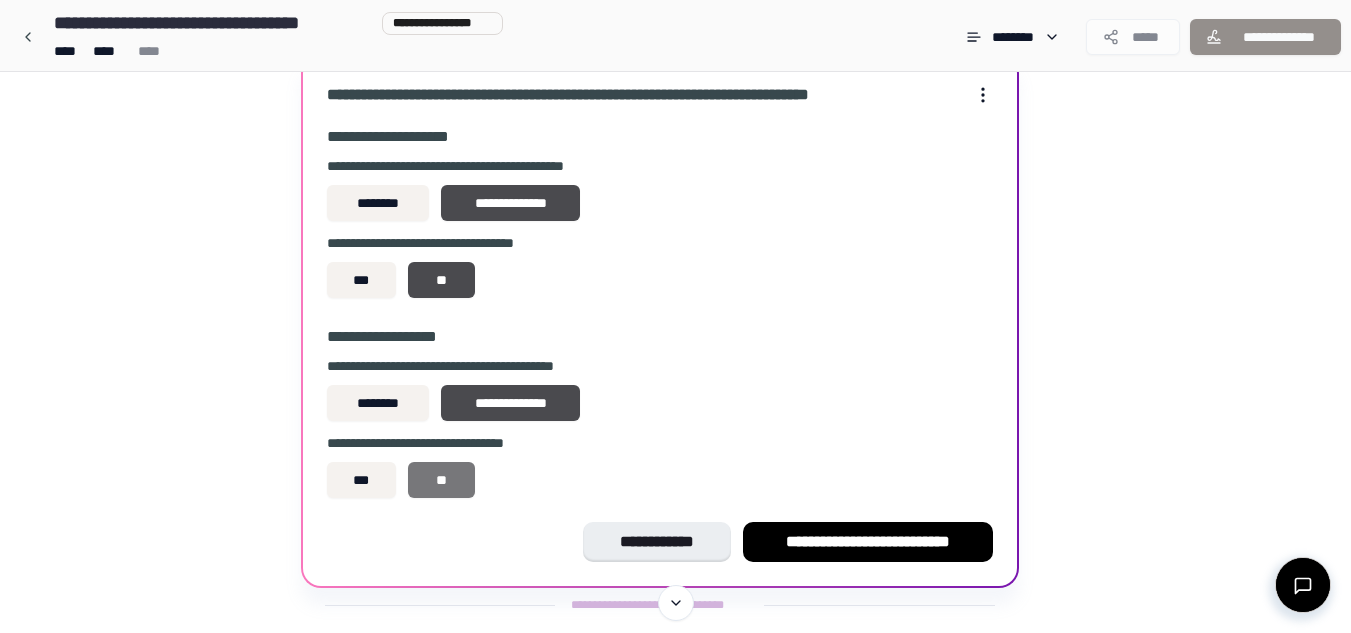 click on "**" at bounding box center [441, 480] 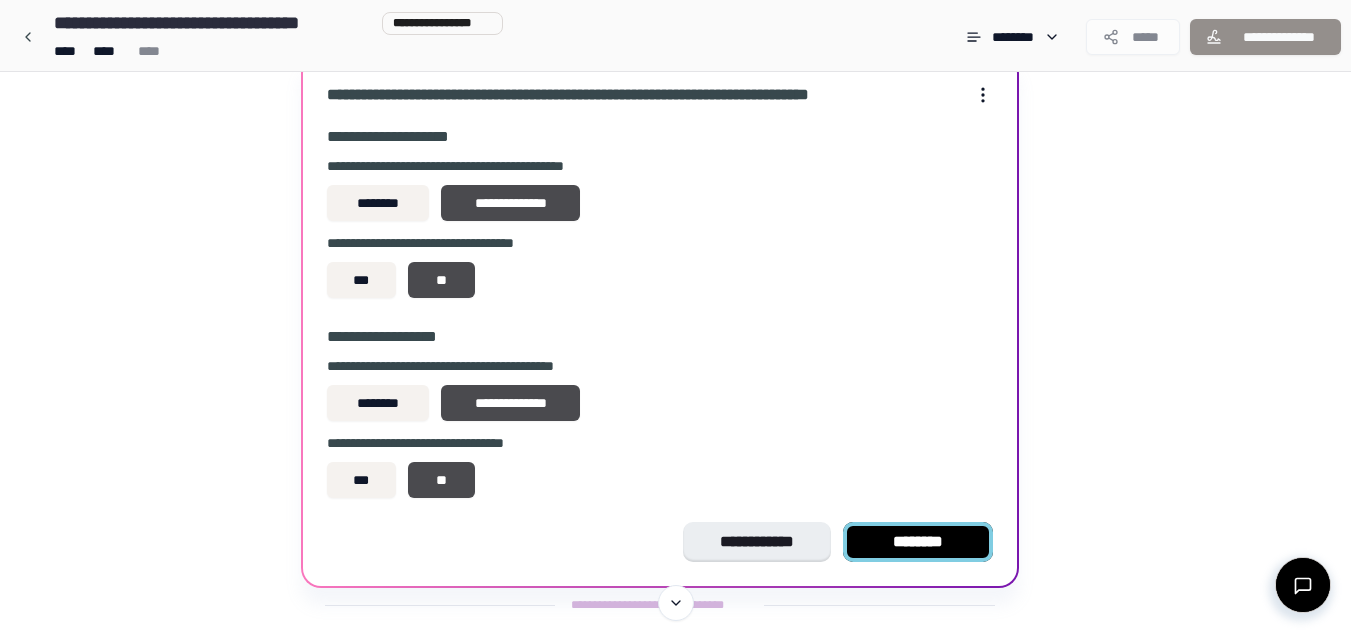 click on "********" at bounding box center (918, 542) 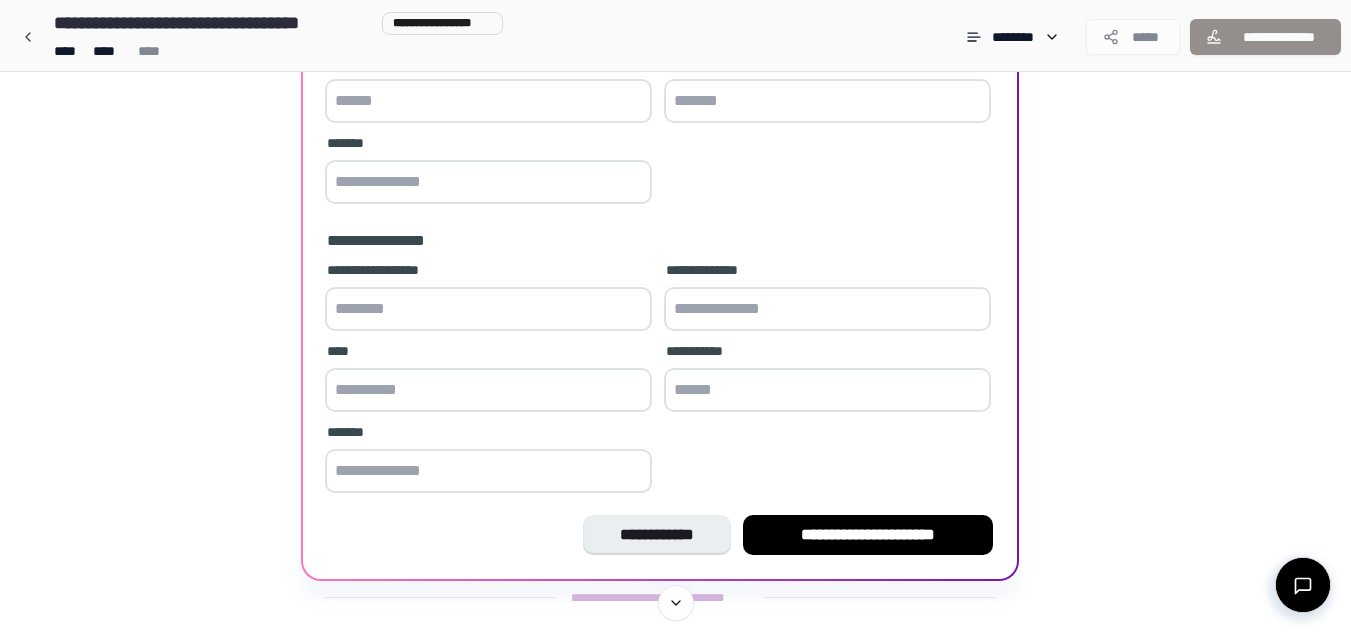 scroll, scrollTop: 0, scrollLeft: 0, axis: both 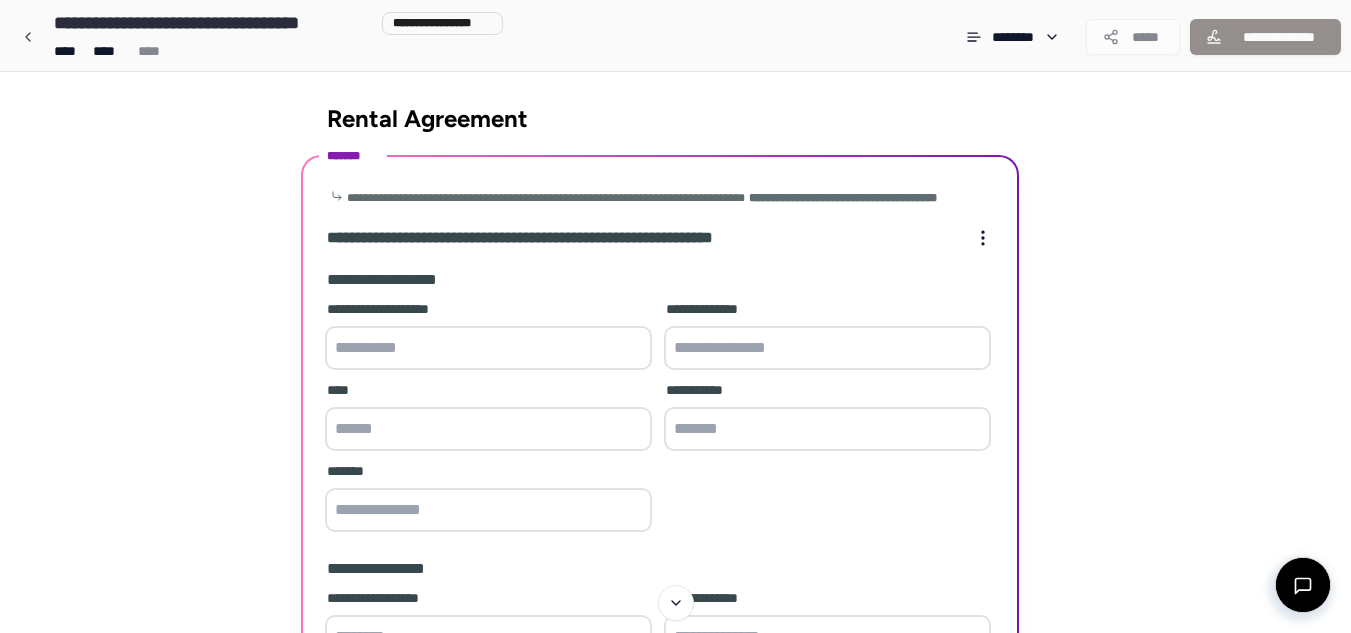 click at bounding box center [488, 348] 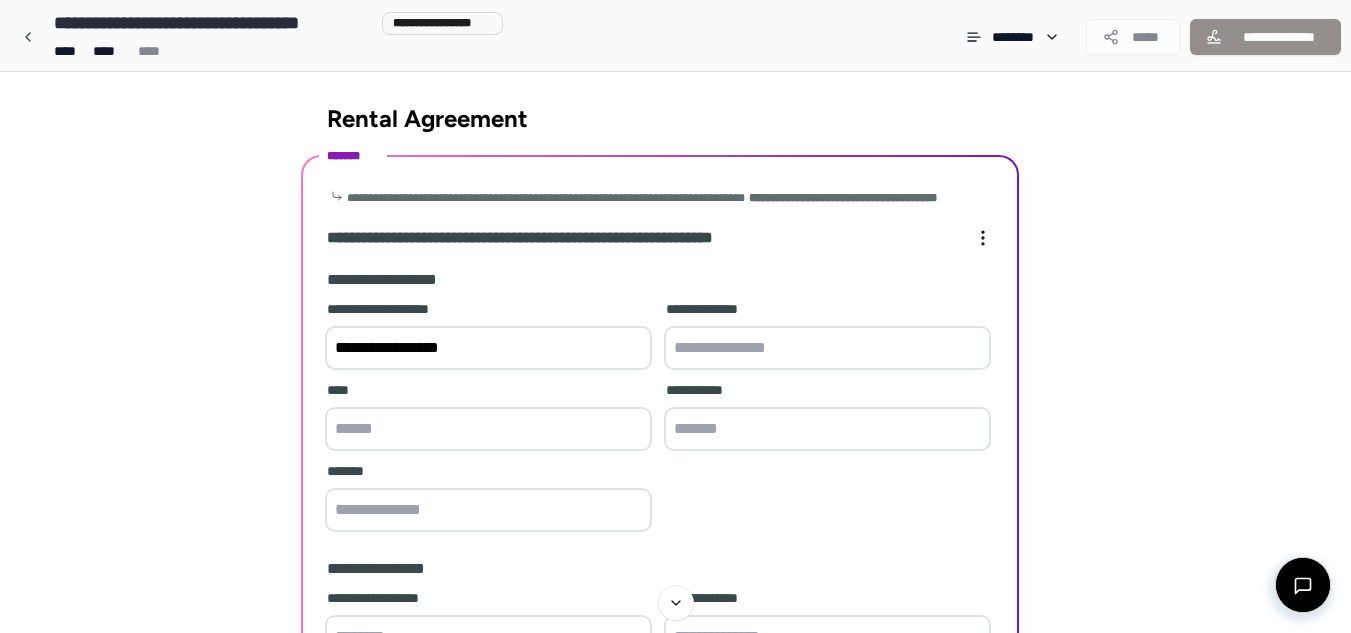 type on "**********" 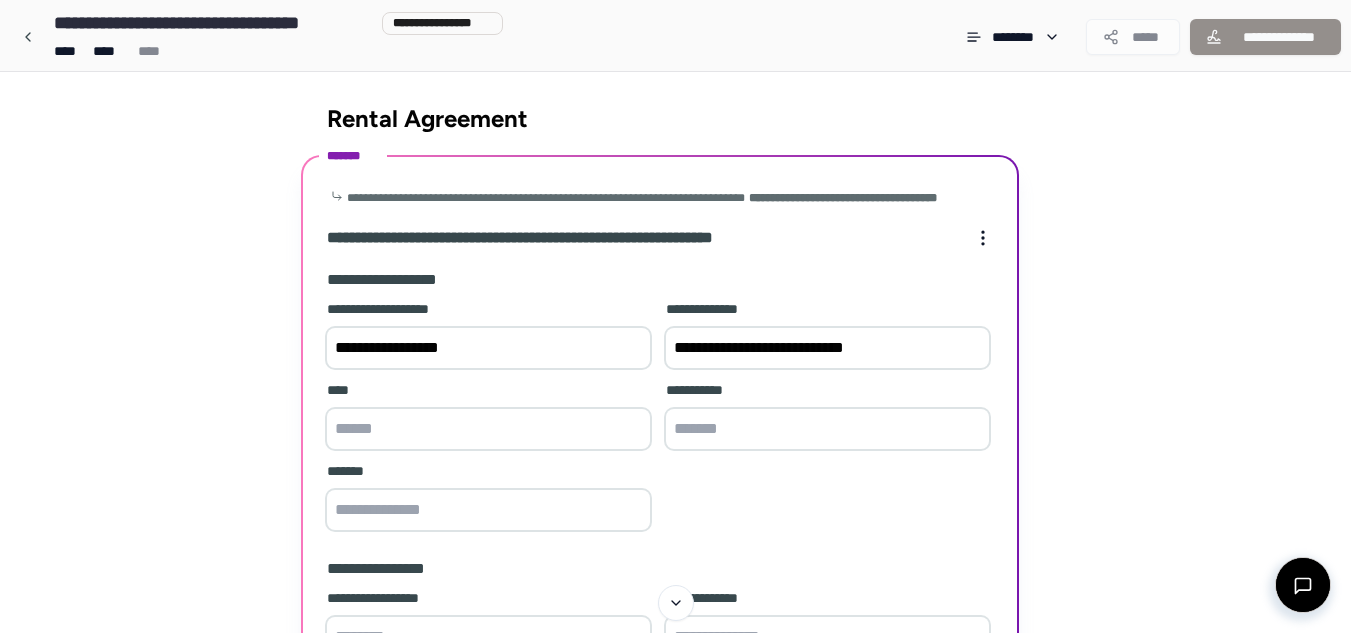 type on "**********" 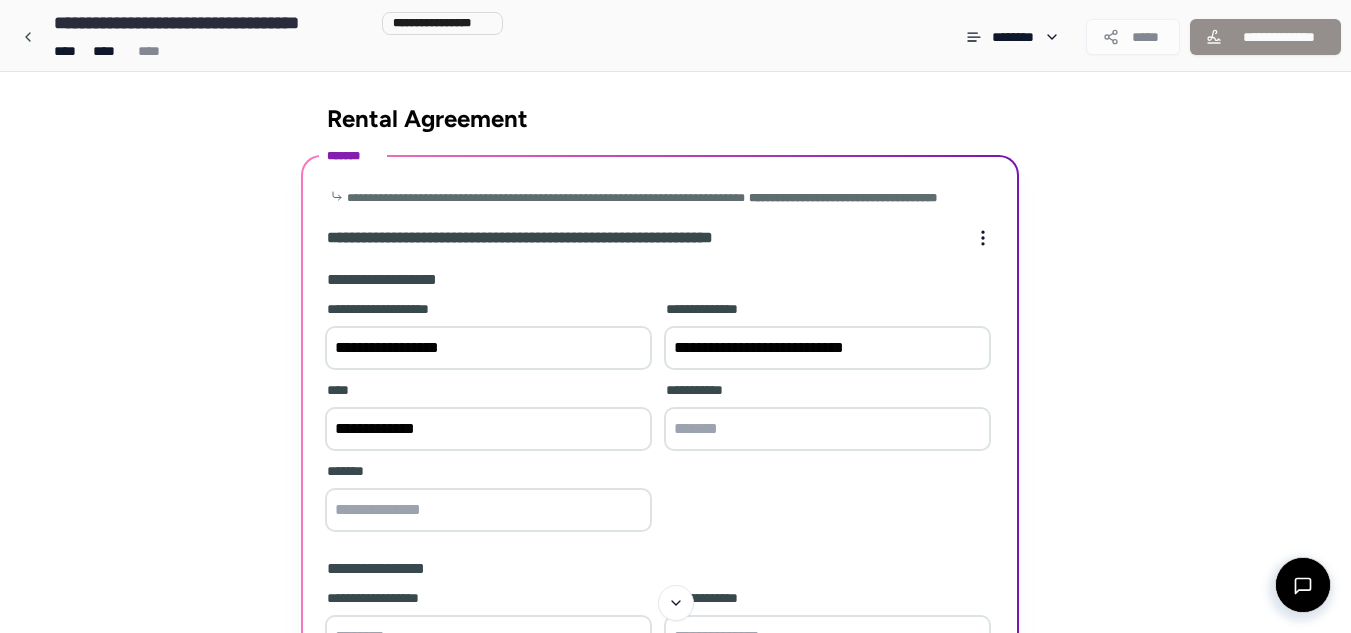 type on "**********" 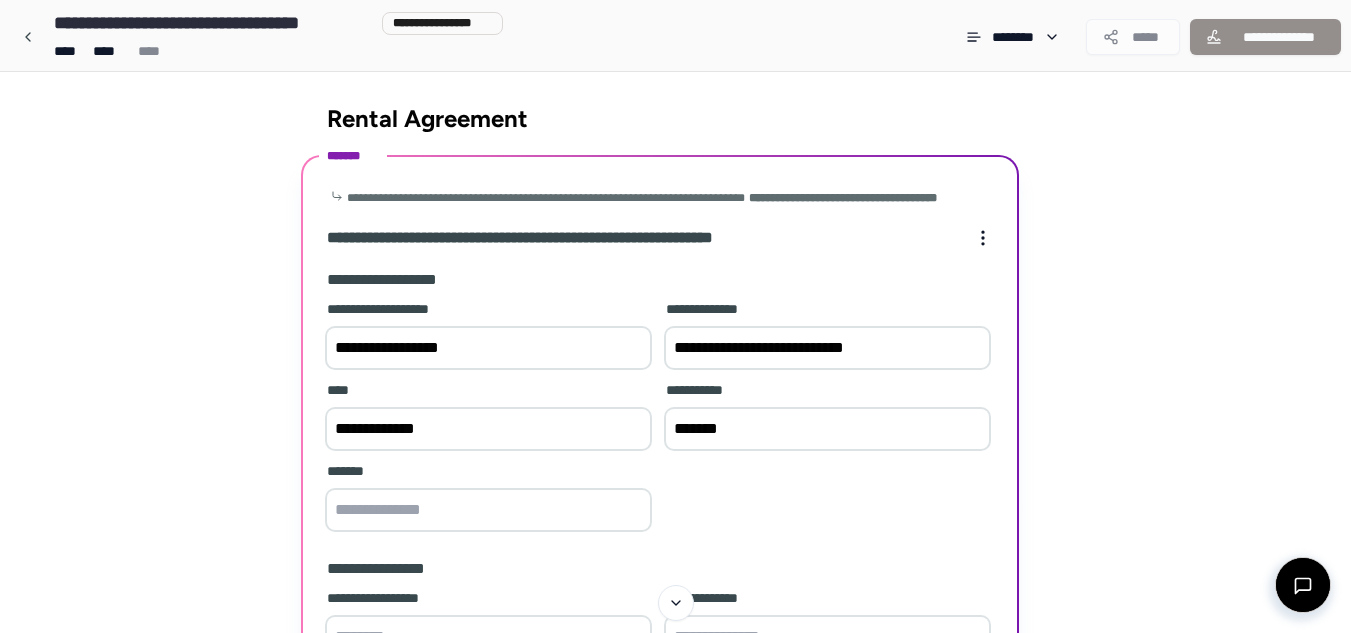 type on "*******" 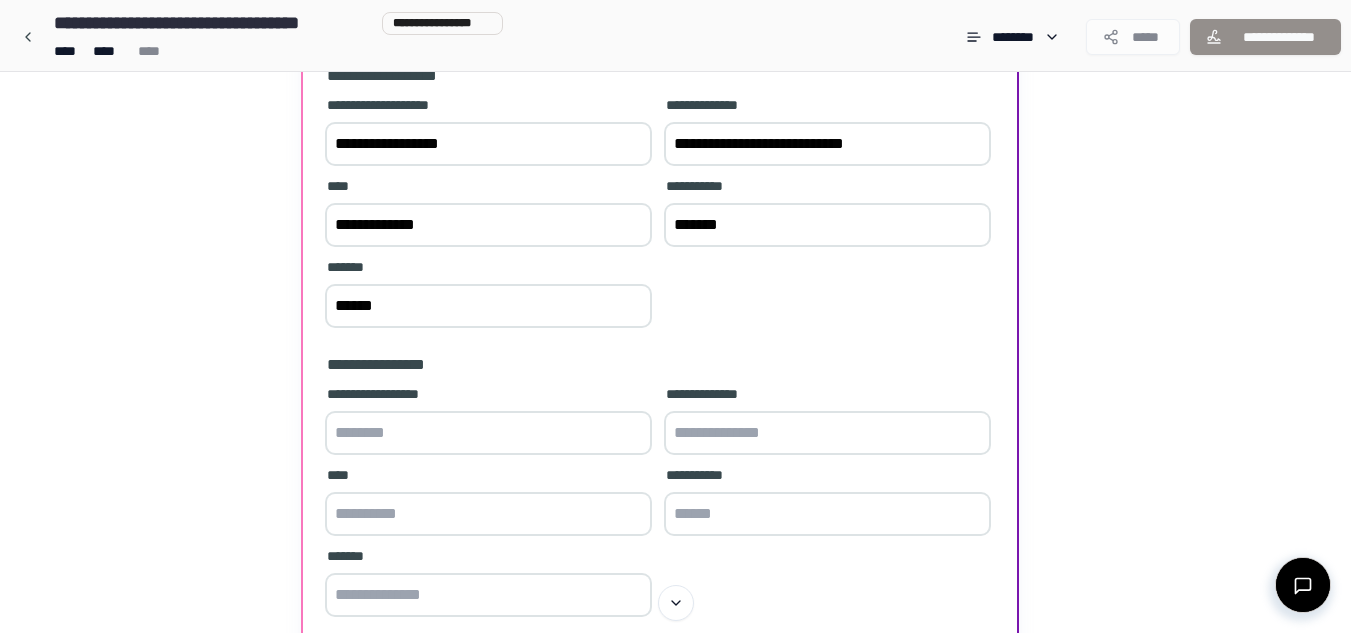 scroll, scrollTop: 205, scrollLeft: 0, axis: vertical 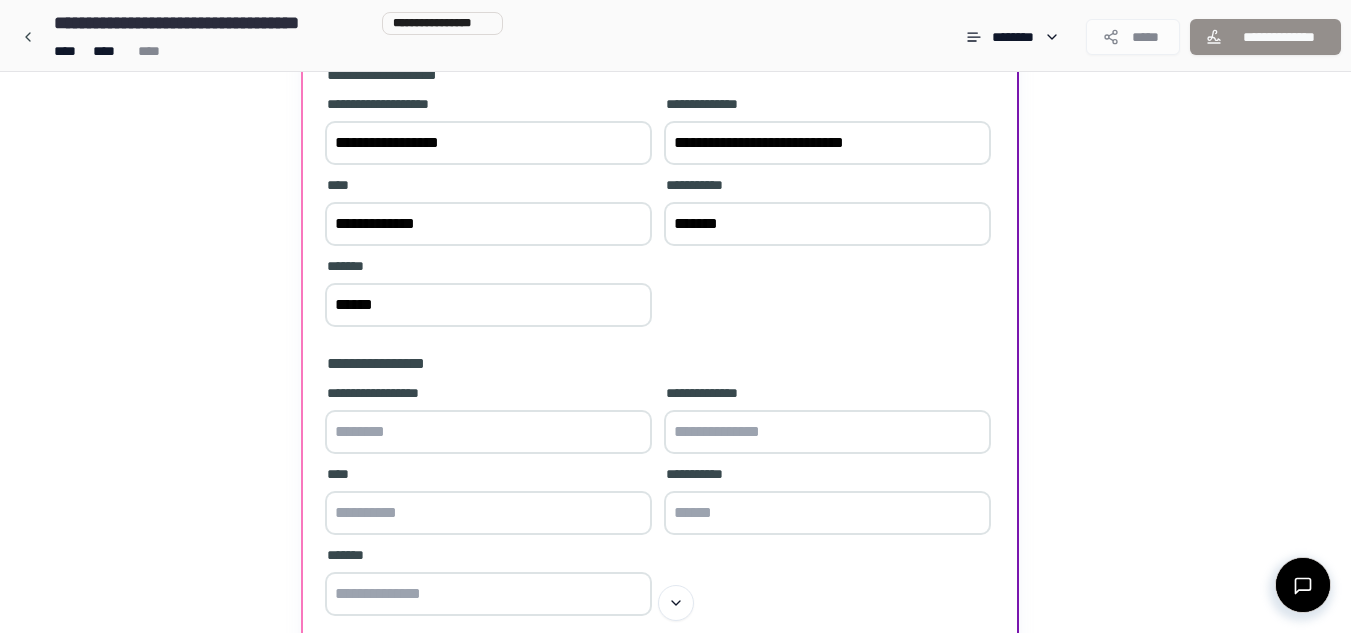 type on "******" 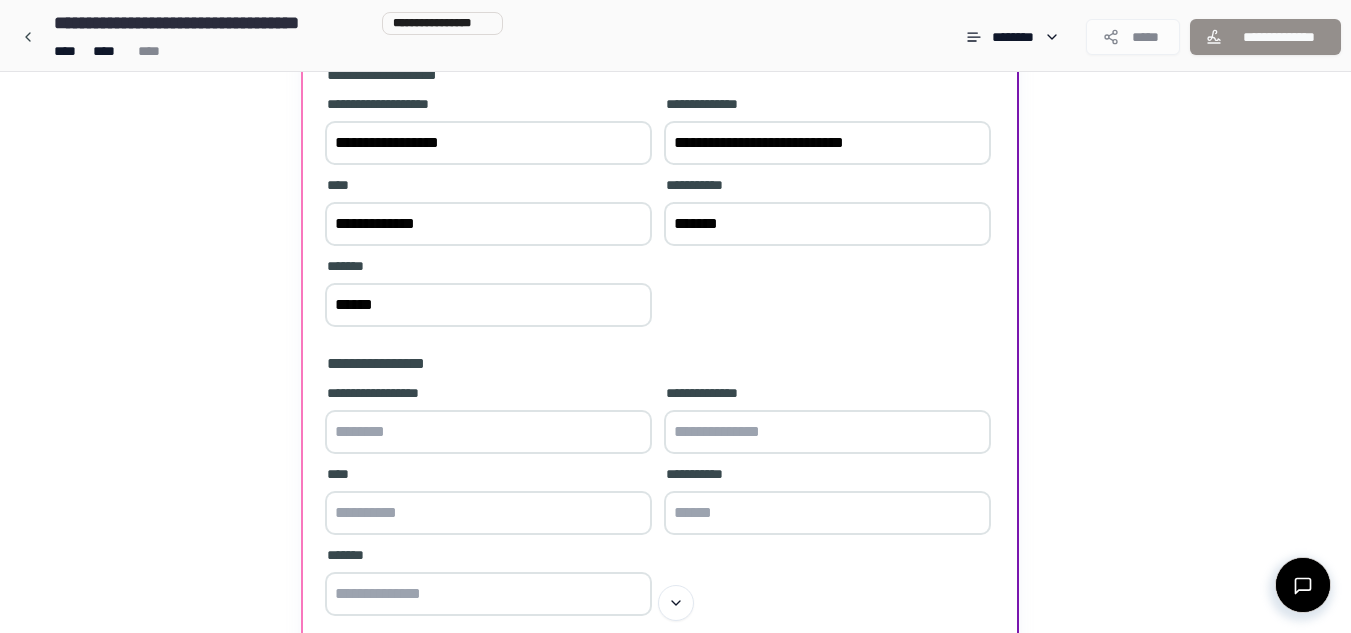 click at bounding box center (488, 432) 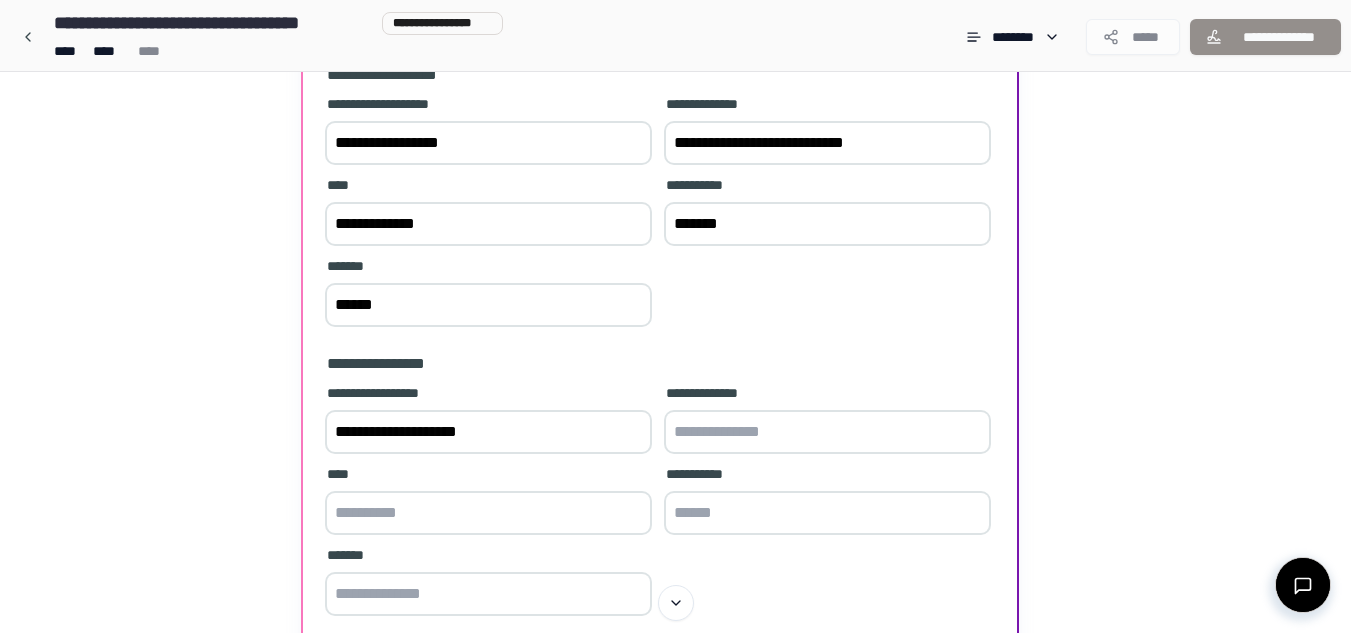 type on "**********" 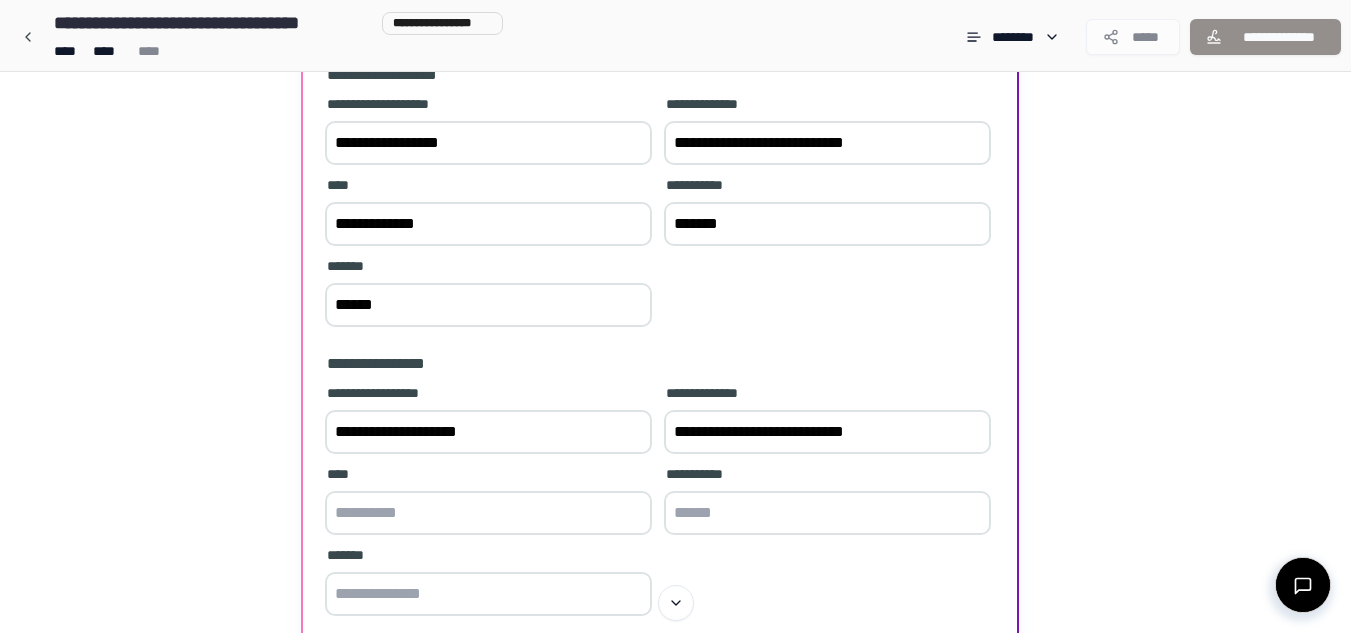 type on "**********" 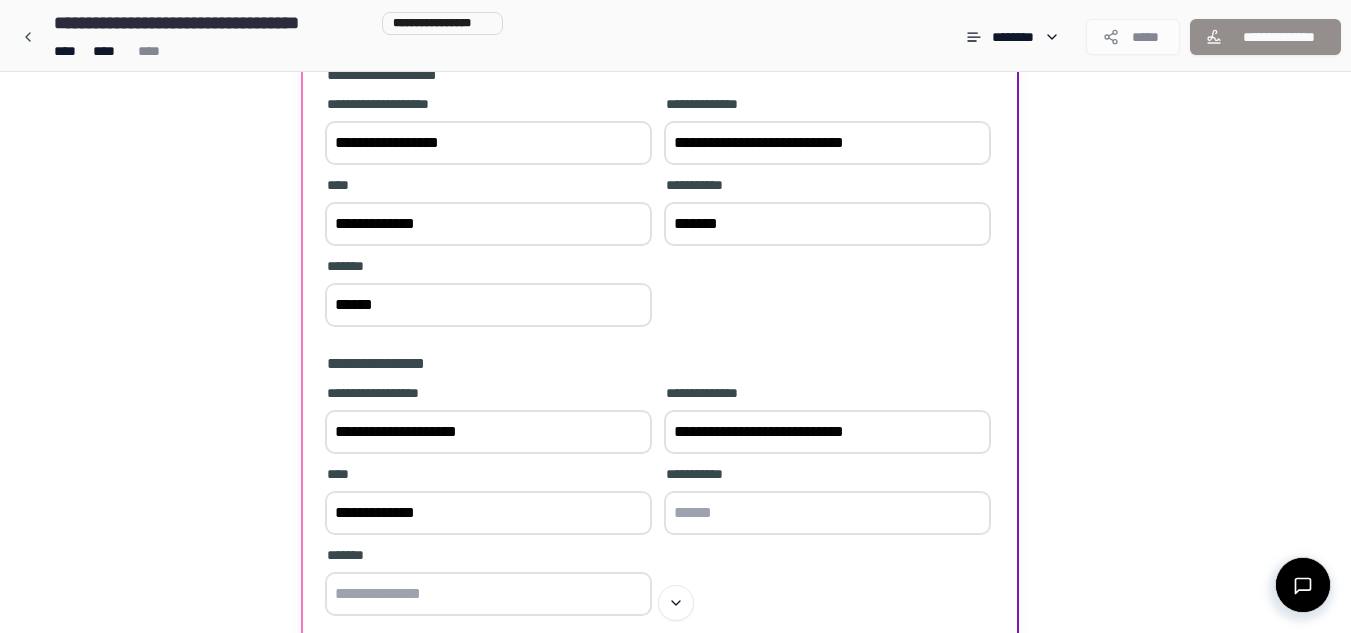 type on "**********" 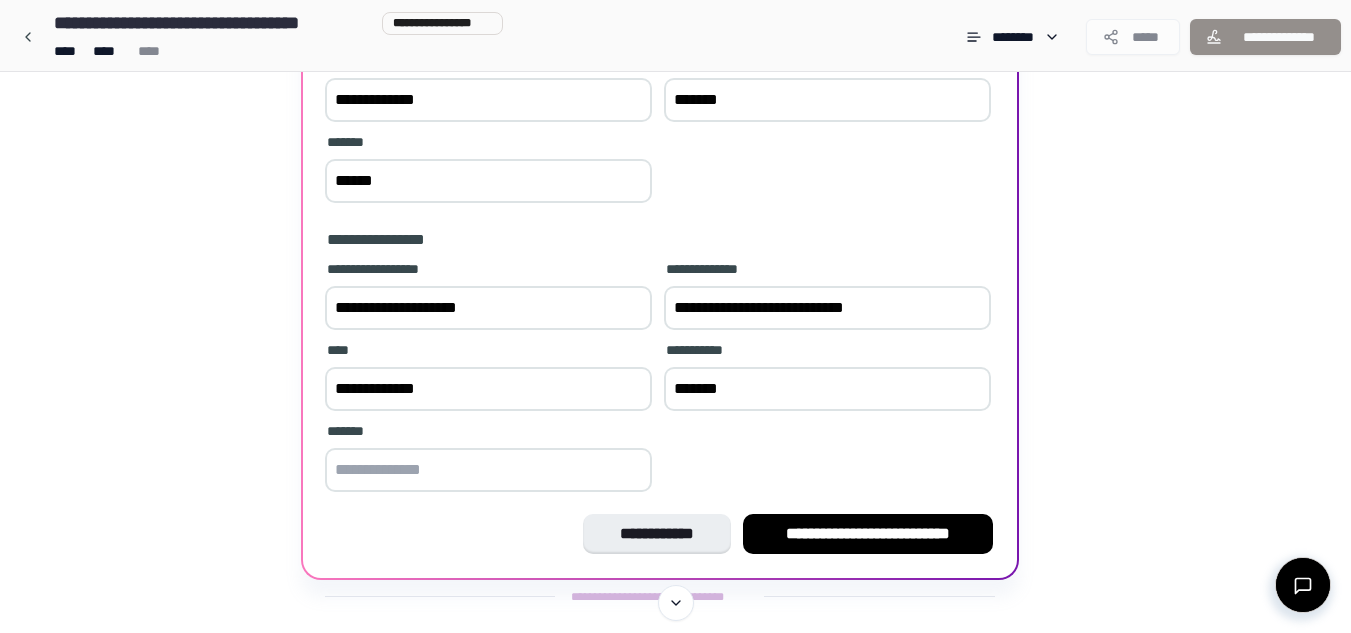scroll, scrollTop: 330, scrollLeft: 0, axis: vertical 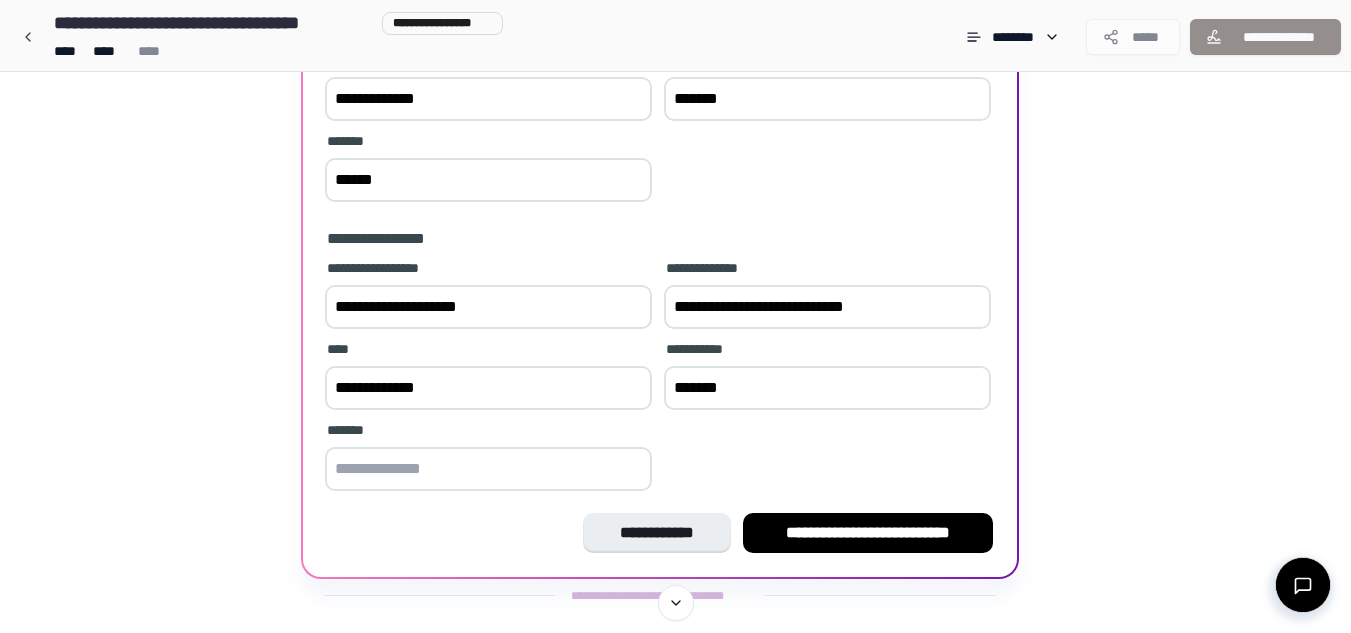 type on "*******" 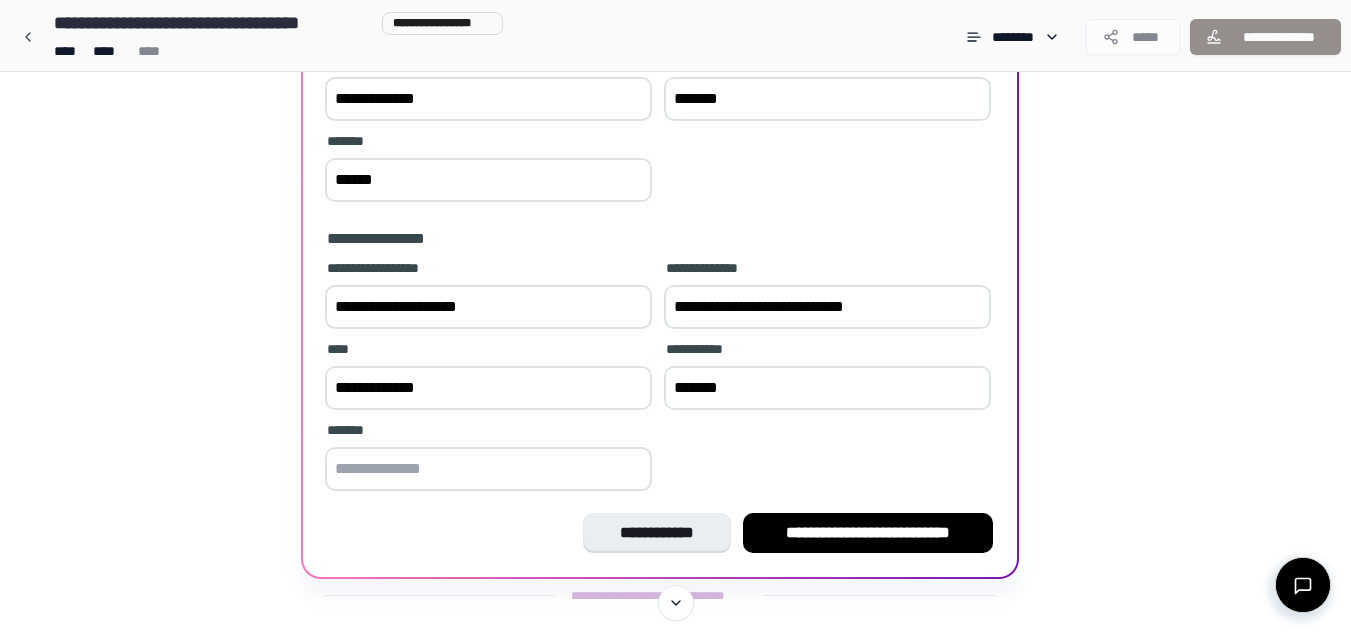click at bounding box center [488, 469] 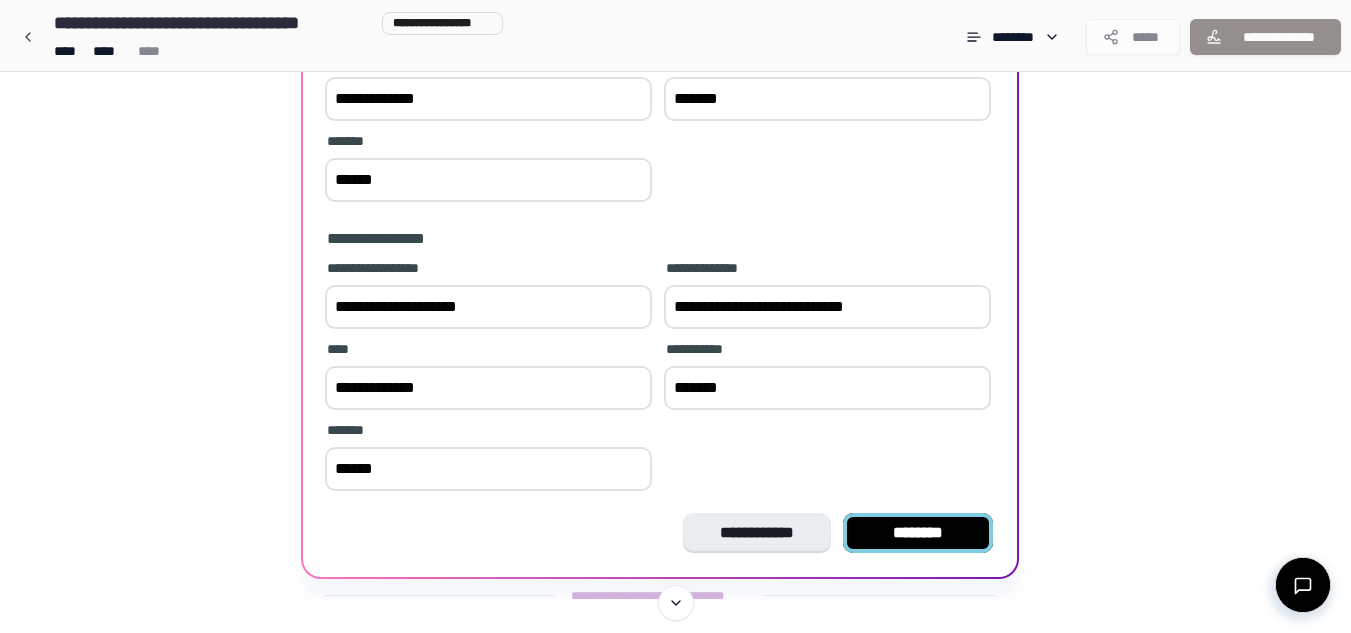 type on "******" 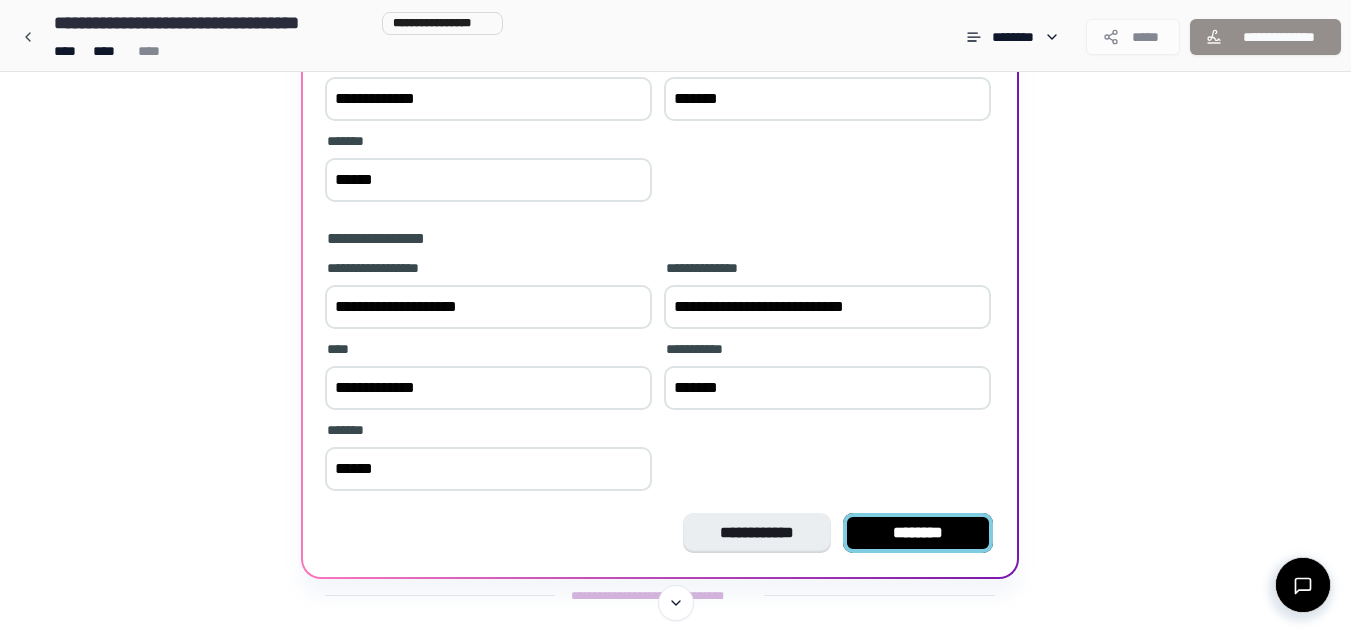 click on "********" at bounding box center [918, 533] 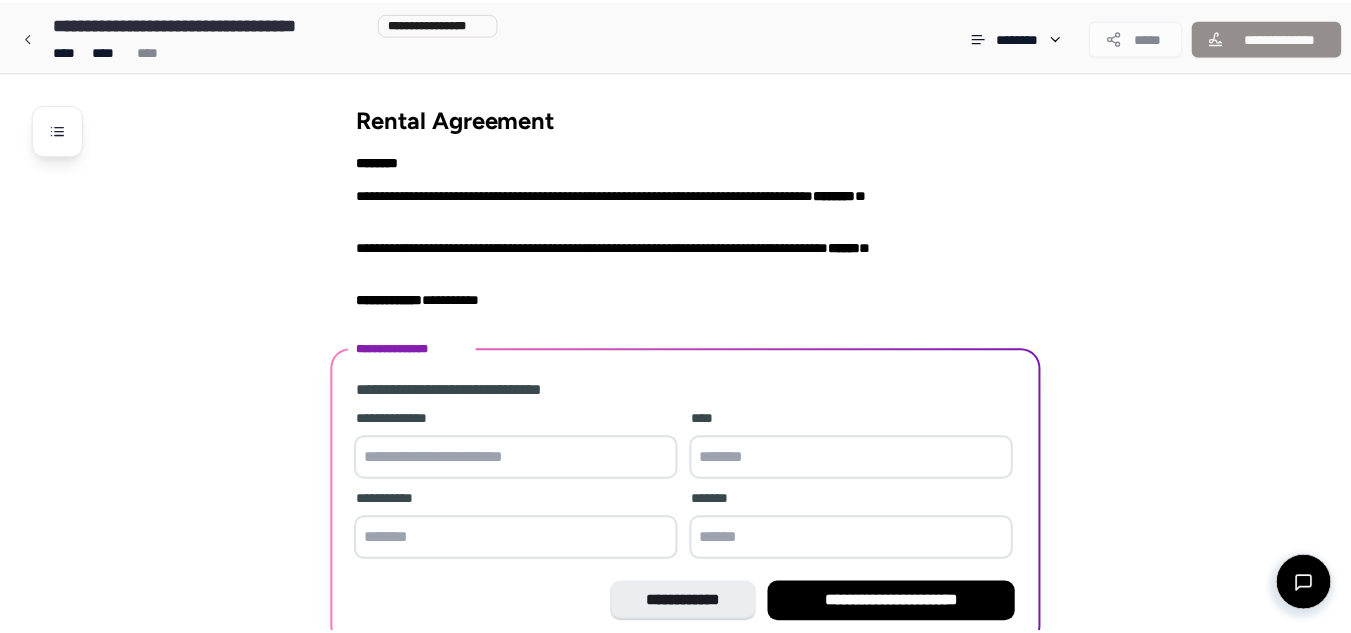 scroll, scrollTop: 95, scrollLeft: 0, axis: vertical 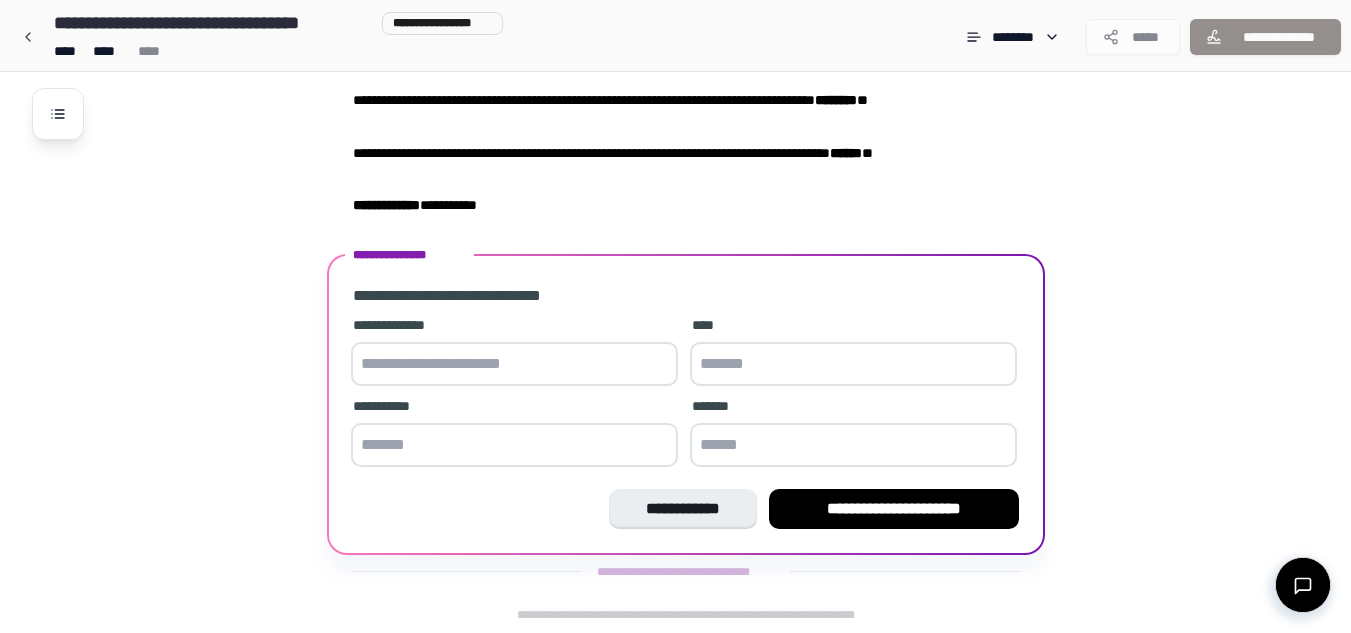click at bounding box center [514, 364] 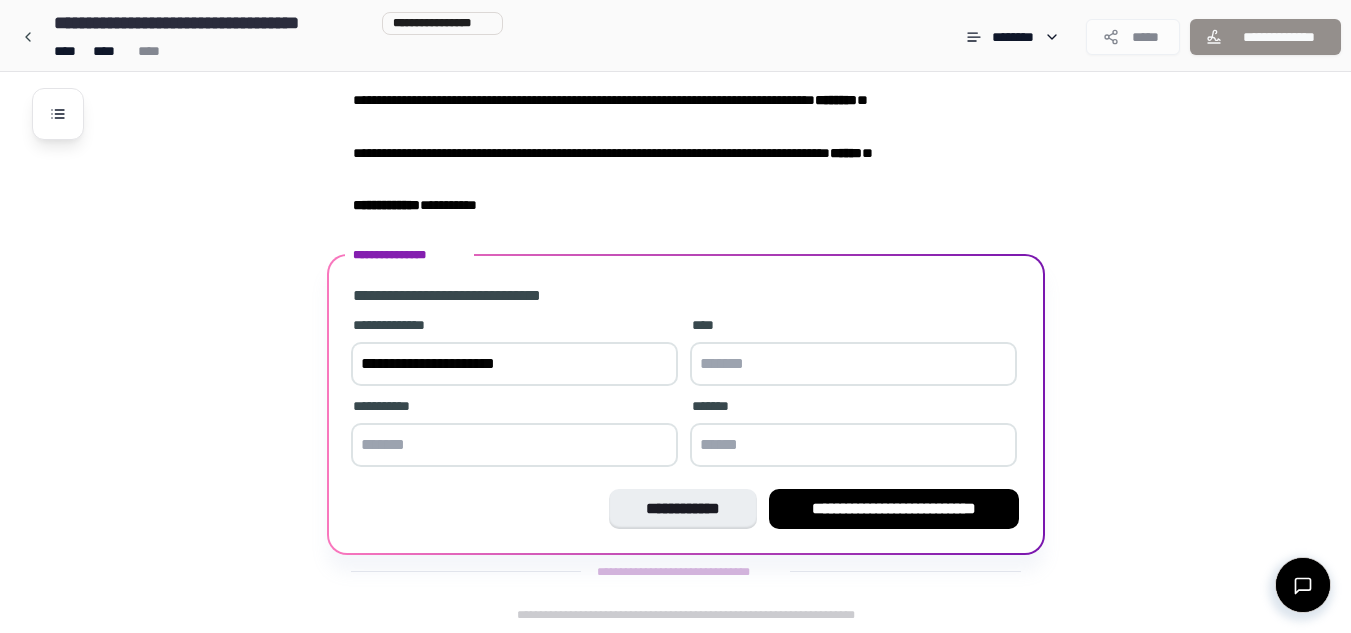 type on "**********" 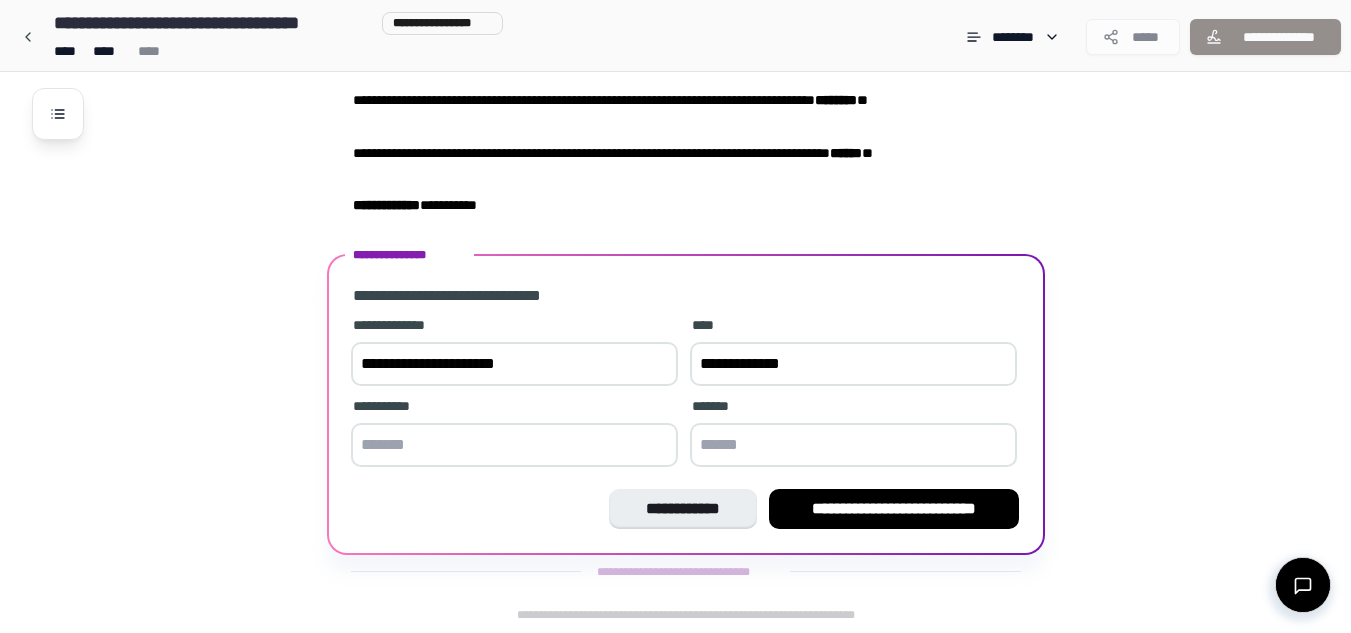 type on "**********" 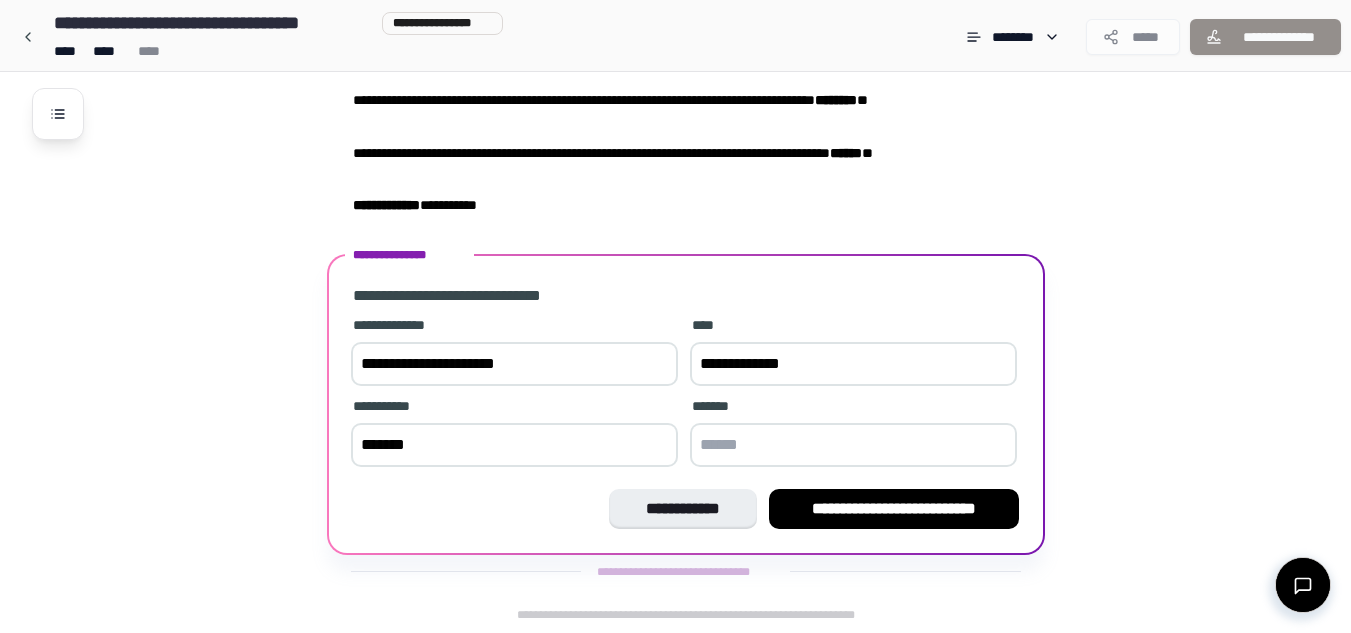 type on "*******" 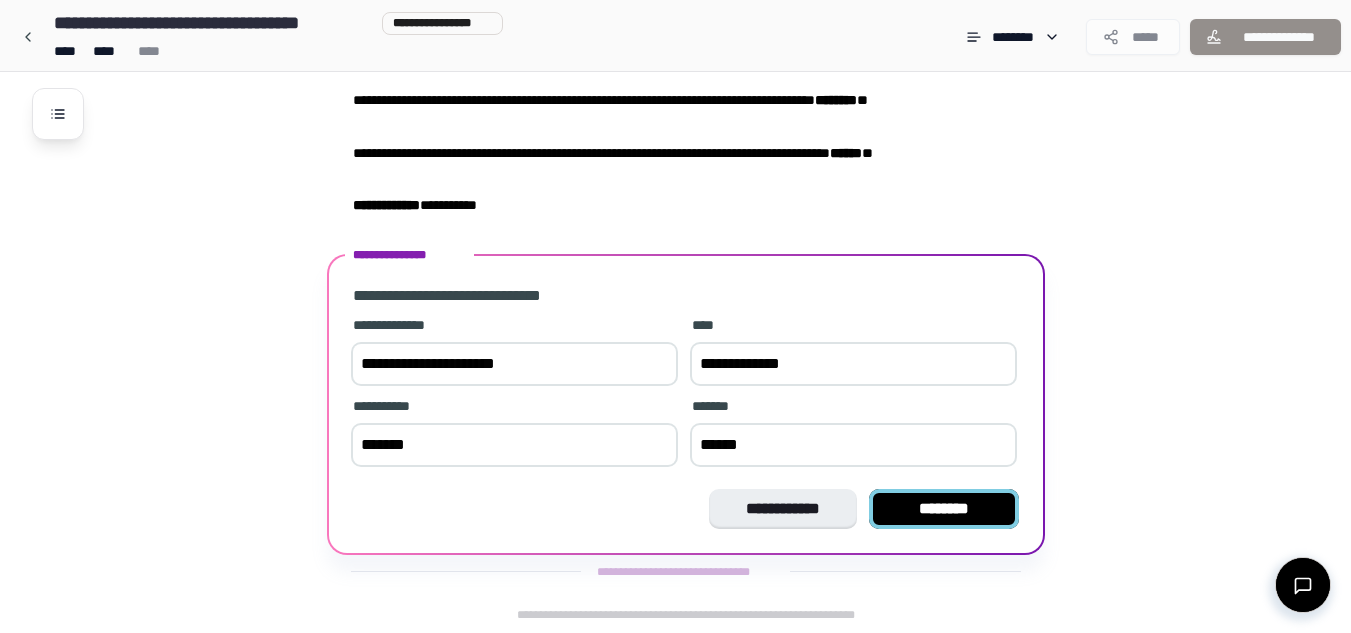 type on "******" 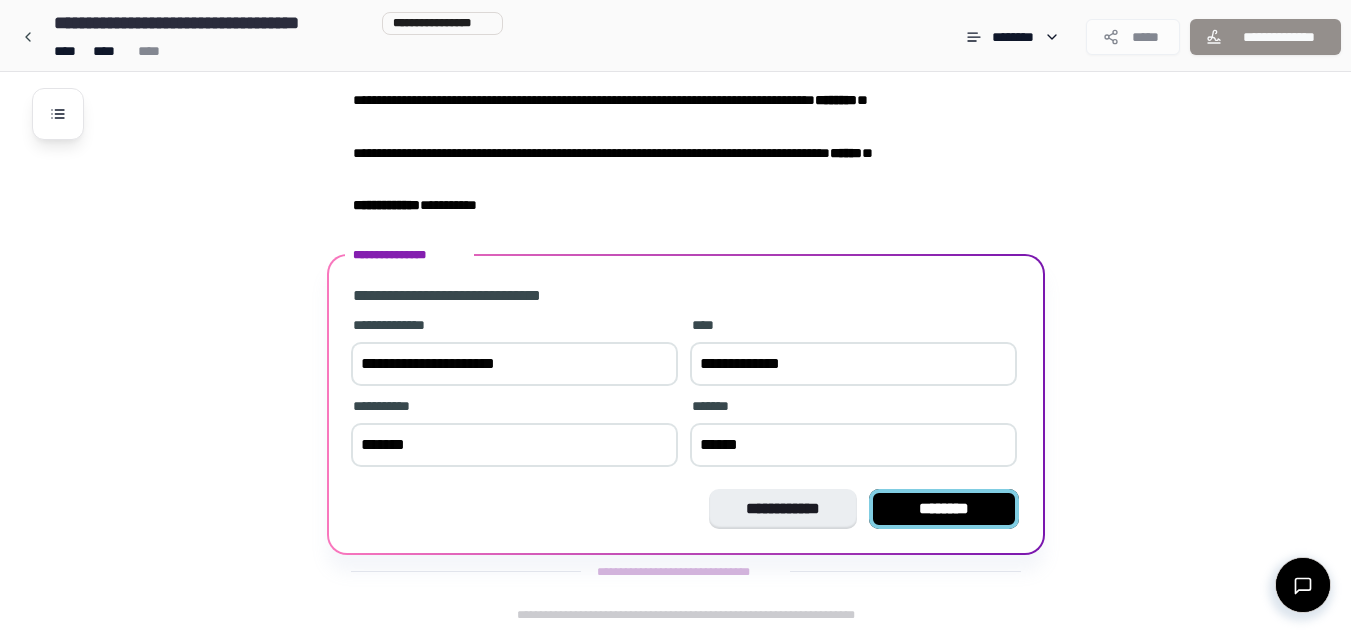 click on "********" at bounding box center [944, 509] 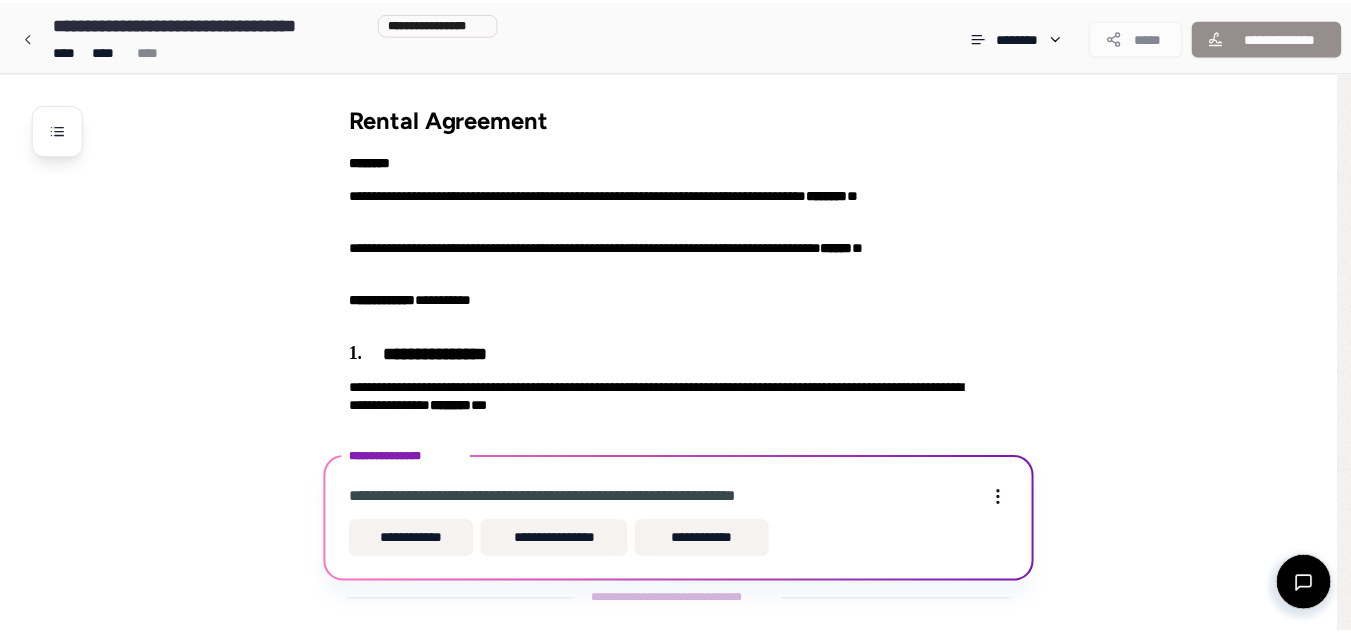 scroll, scrollTop: 29, scrollLeft: 0, axis: vertical 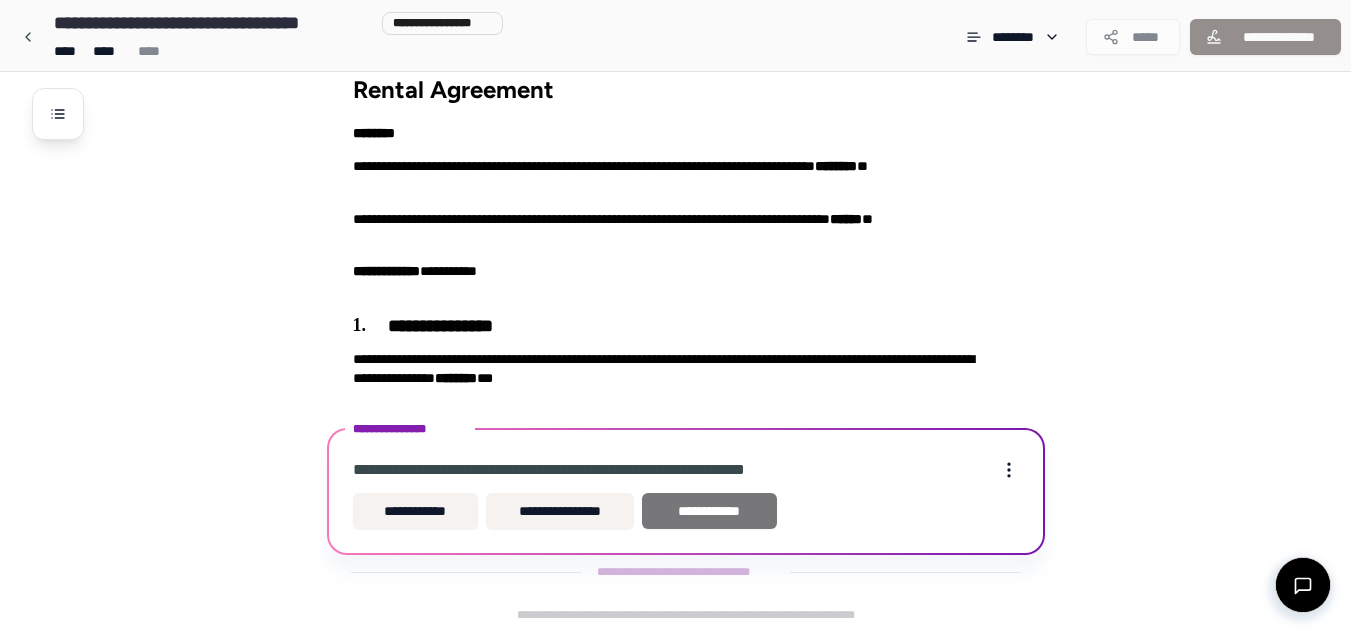 click on "**********" at bounding box center (709, 511) 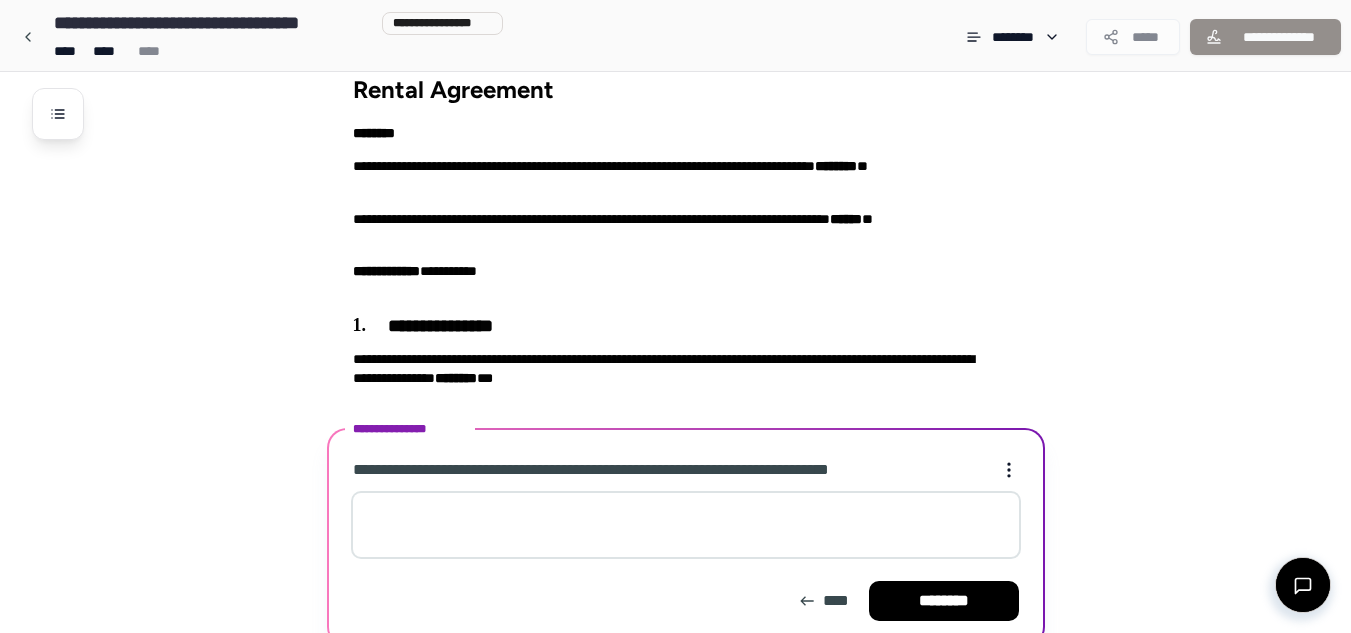scroll, scrollTop: 121, scrollLeft: 0, axis: vertical 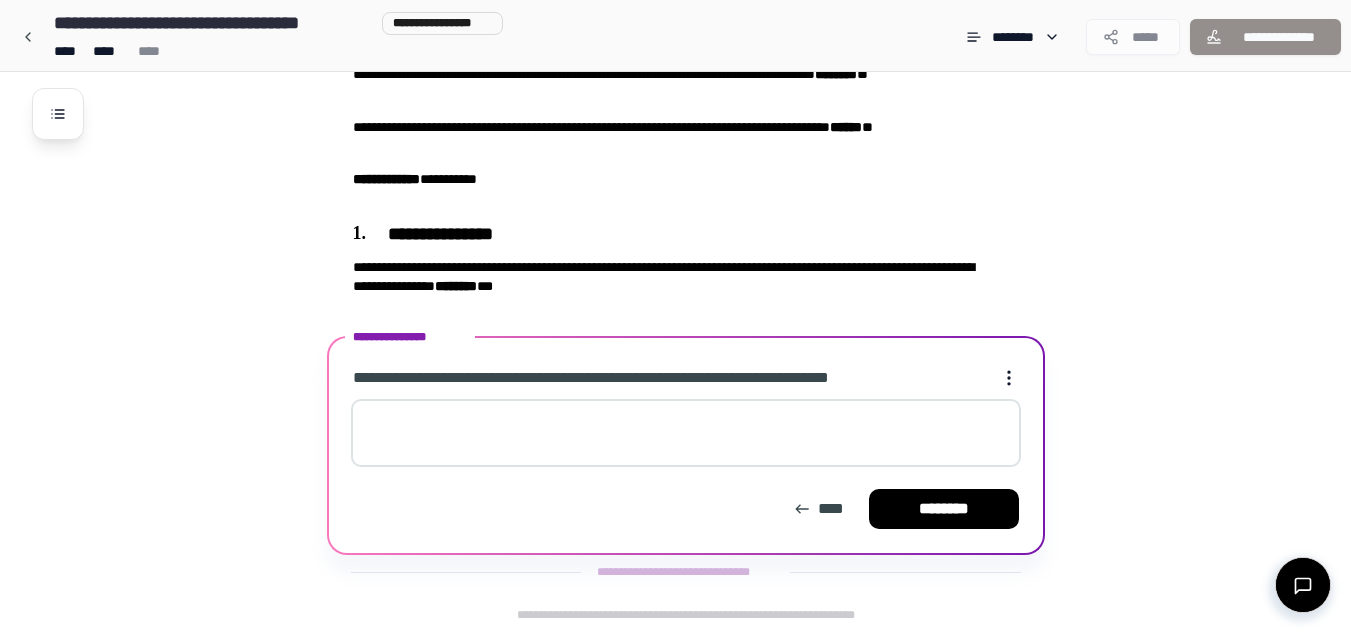 click at bounding box center [686, 433] 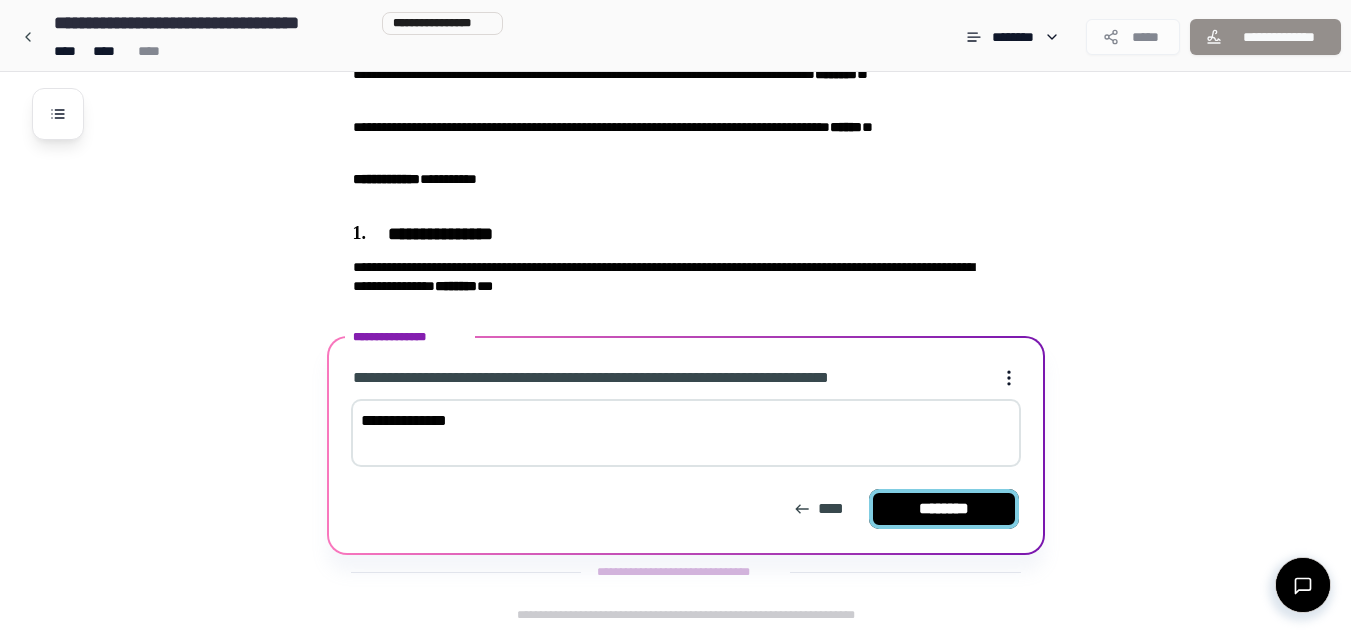 type on "**********" 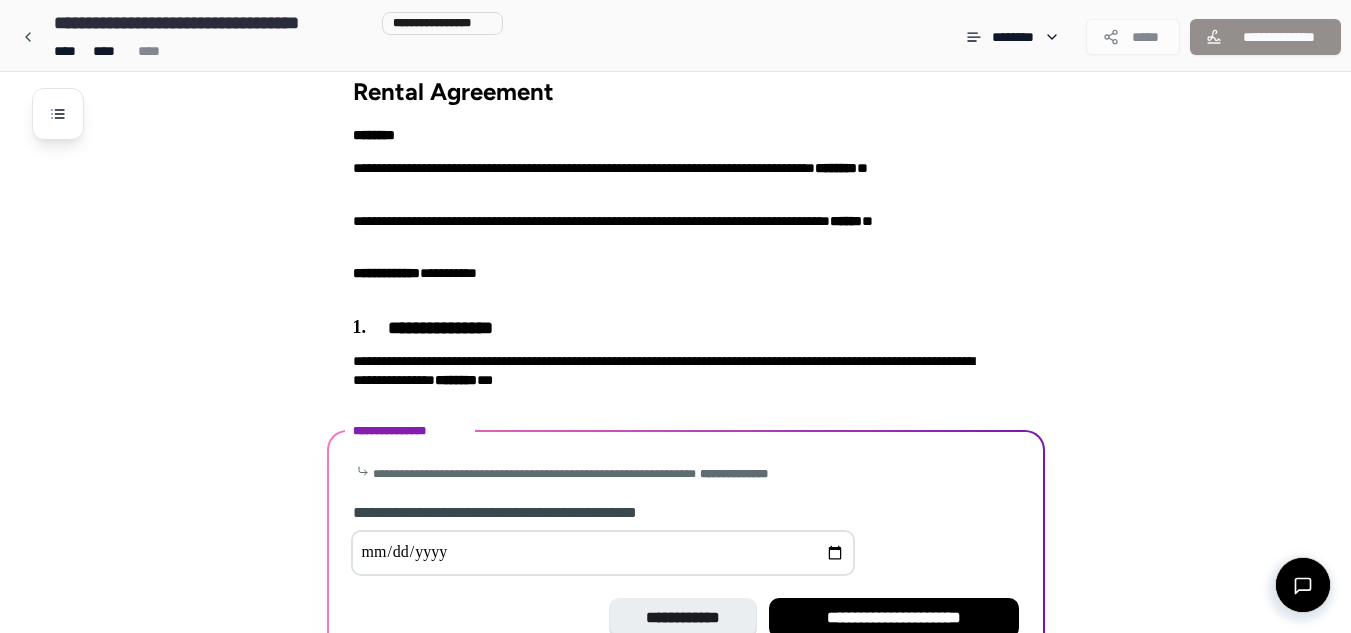 scroll, scrollTop: 136, scrollLeft: 0, axis: vertical 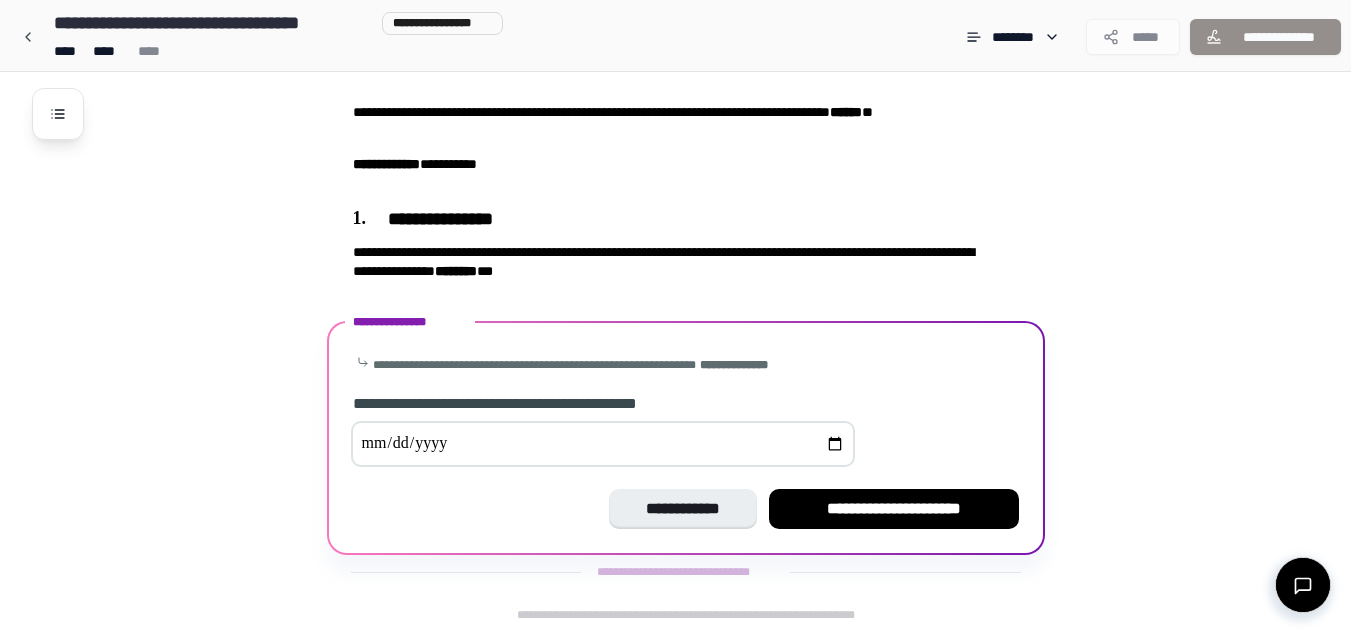 click at bounding box center [603, 444] 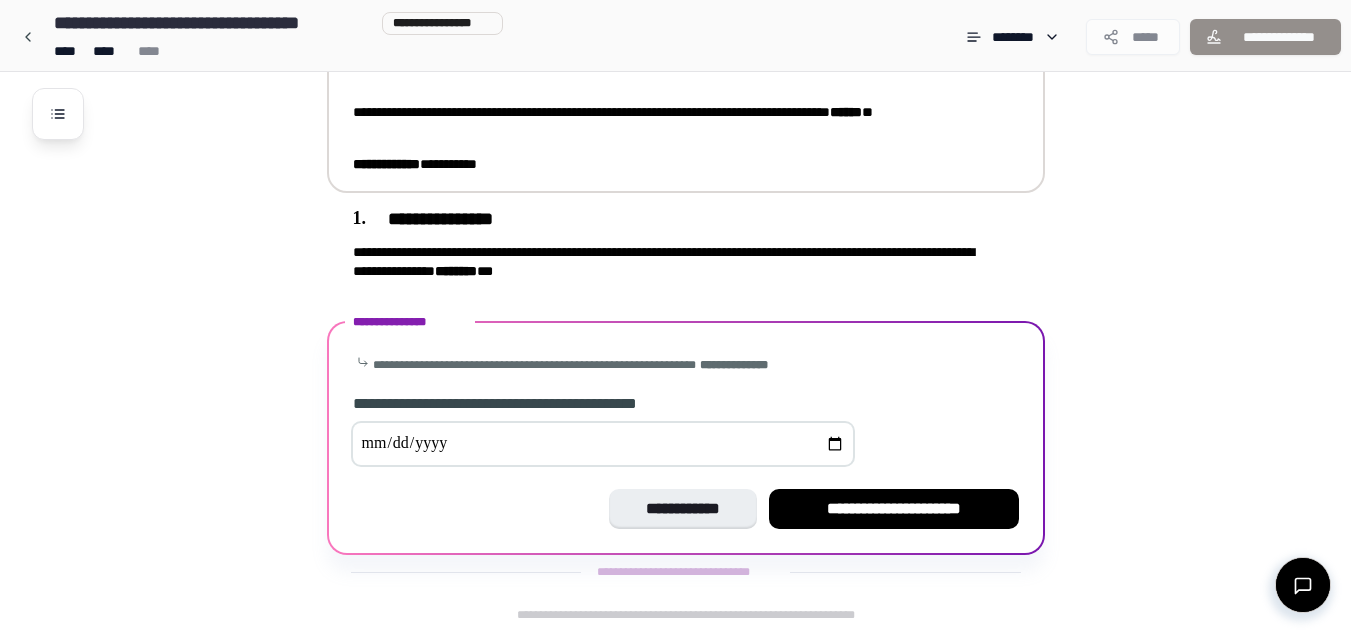 type on "**********" 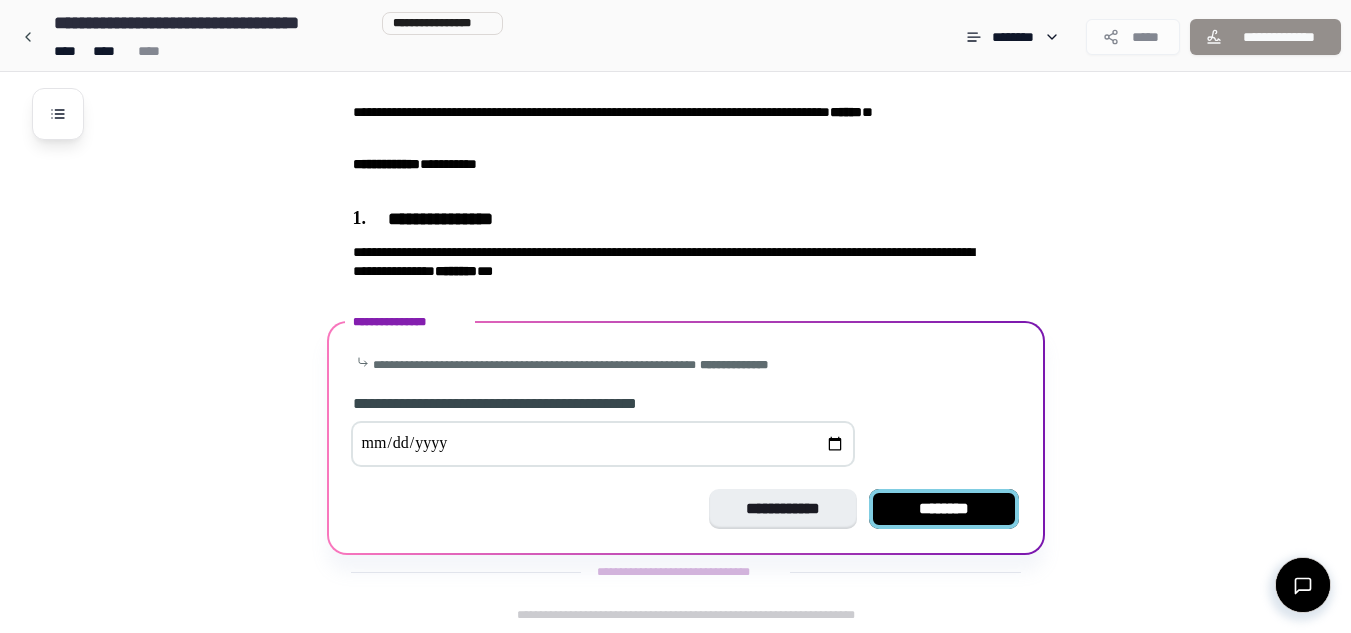 click on "********" at bounding box center [944, 509] 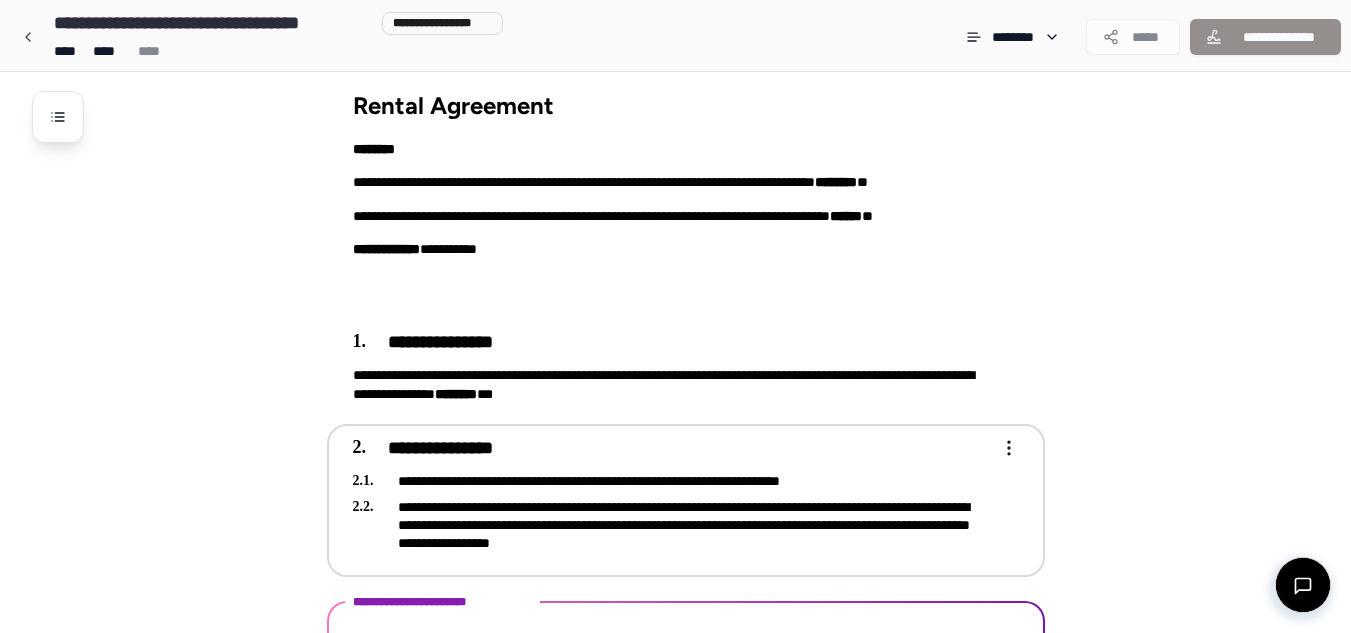 scroll, scrollTop: 117, scrollLeft: 0, axis: vertical 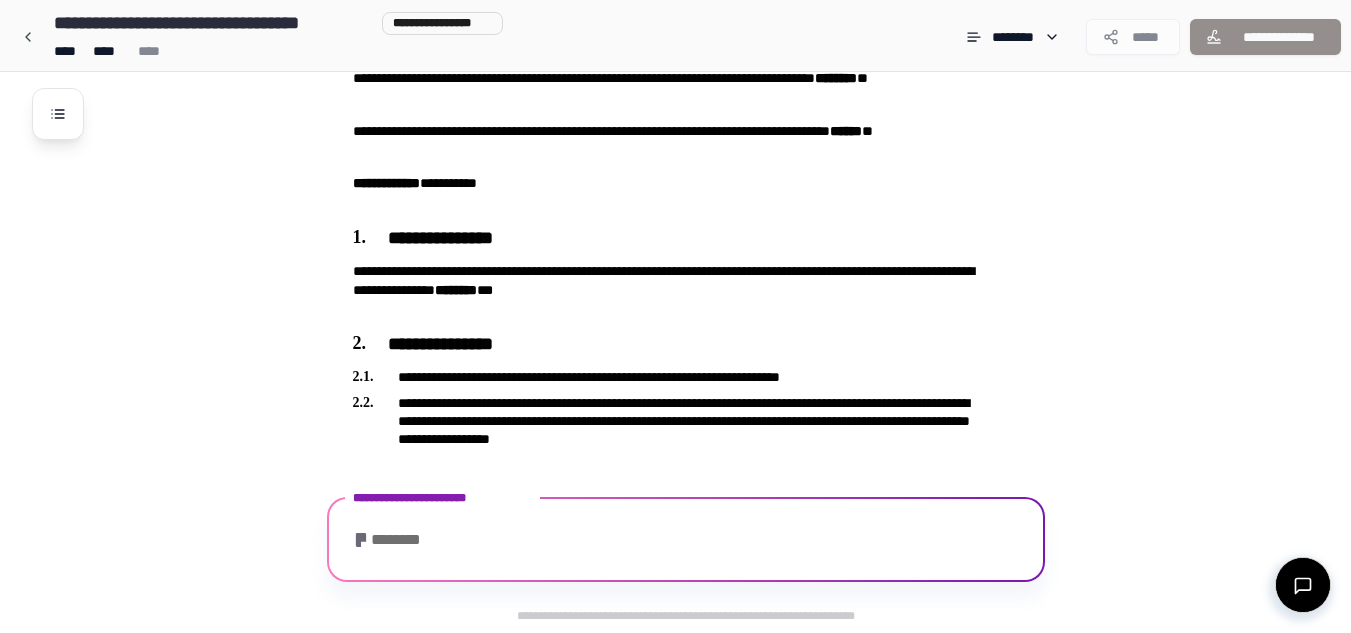 click on "********" at bounding box center (392, 540) 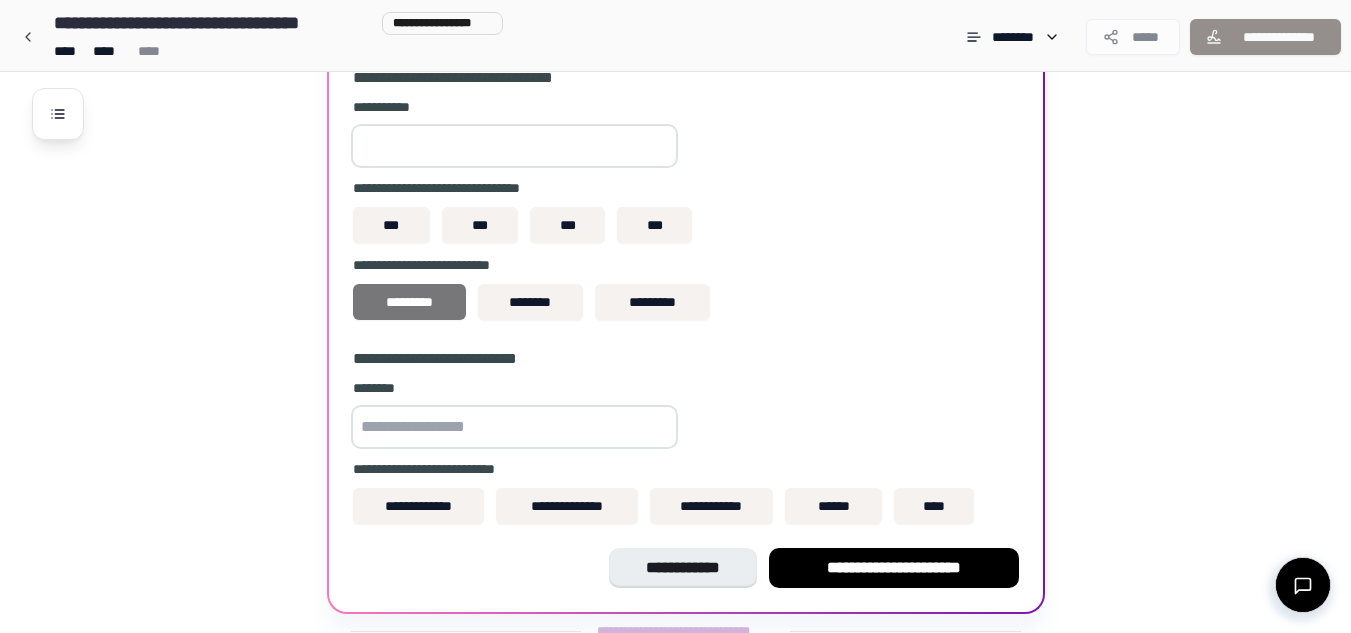 scroll, scrollTop: 544, scrollLeft: 0, axis: vertical 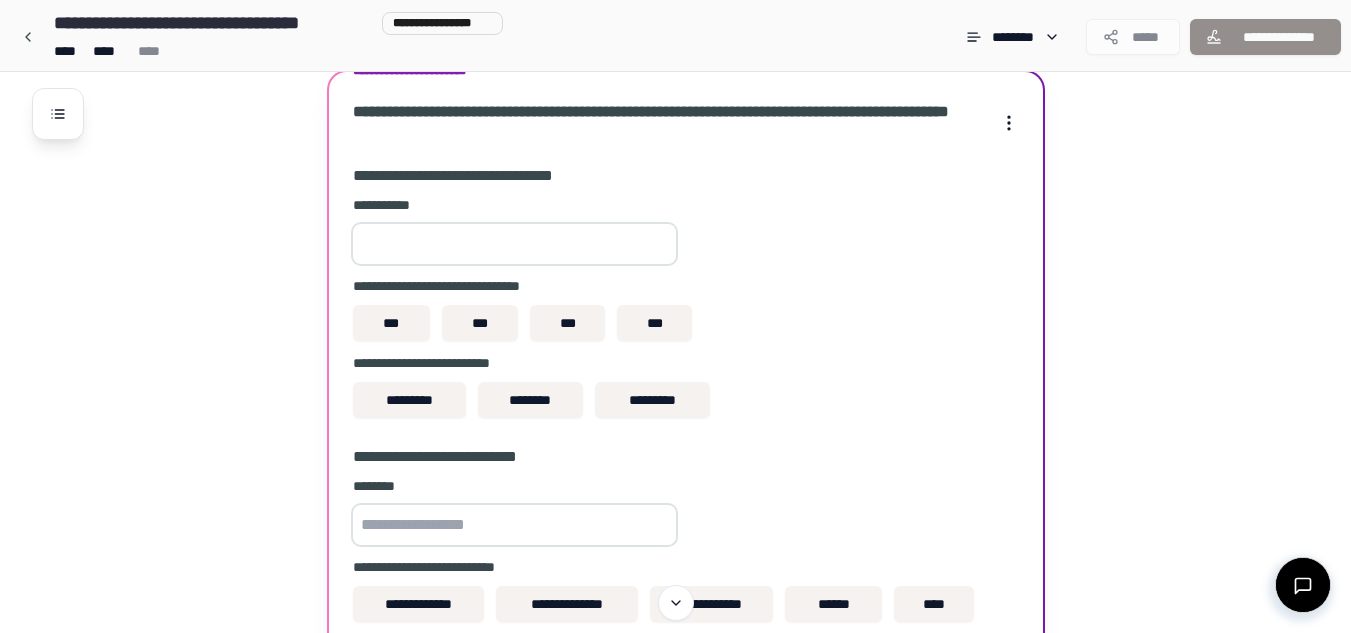 click at bounding box center (514, 244) 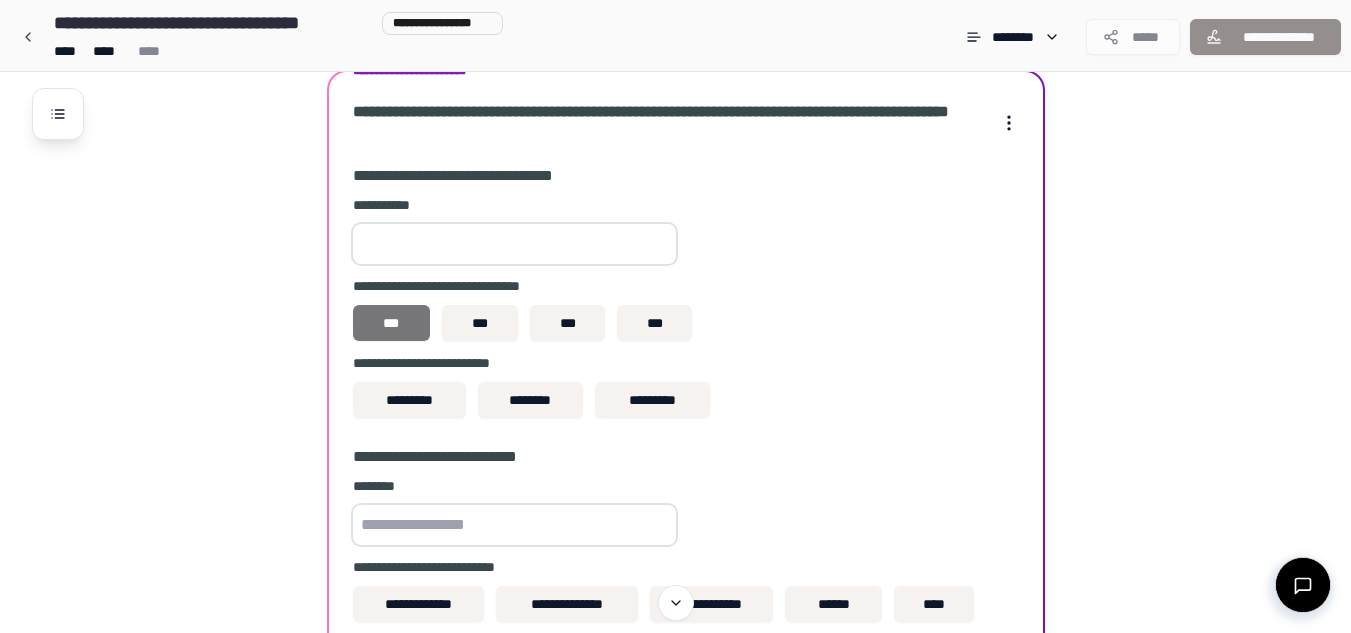 type on "***" 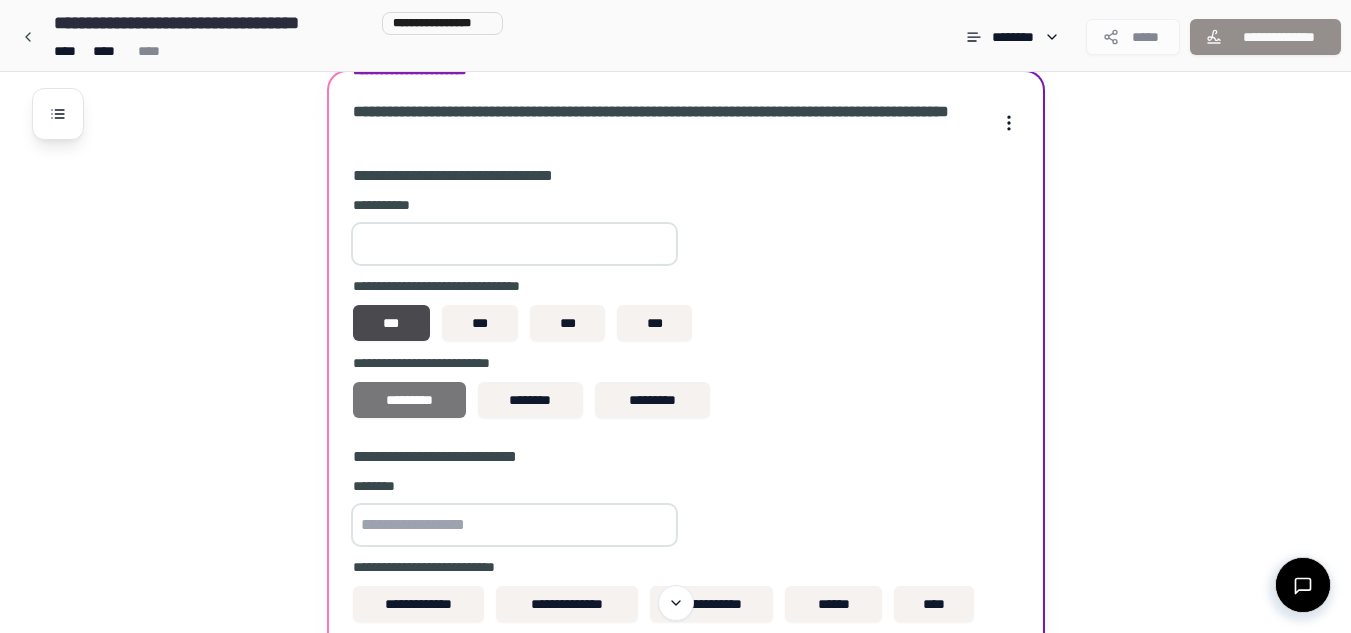 click on "*********" at bounding box center [409, 400] 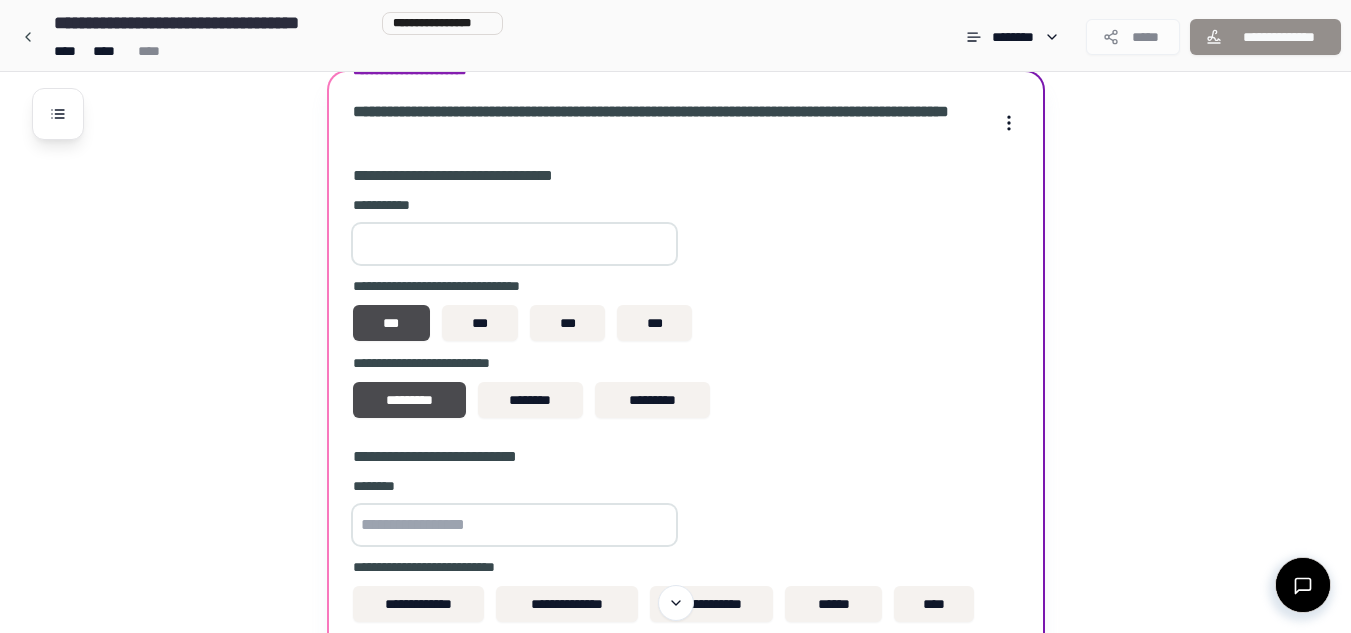 click at bounding box center [514, 525] 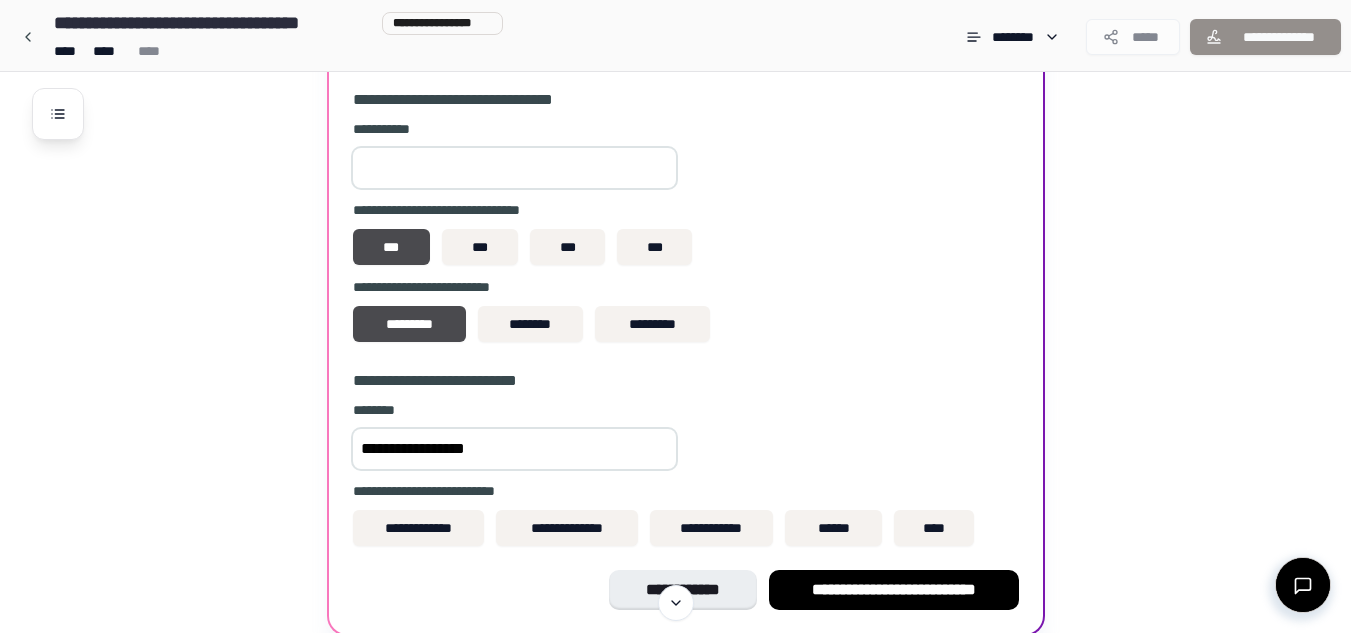 scroll, scrollTop: 701, scrollLeft: 0, axis: vertical 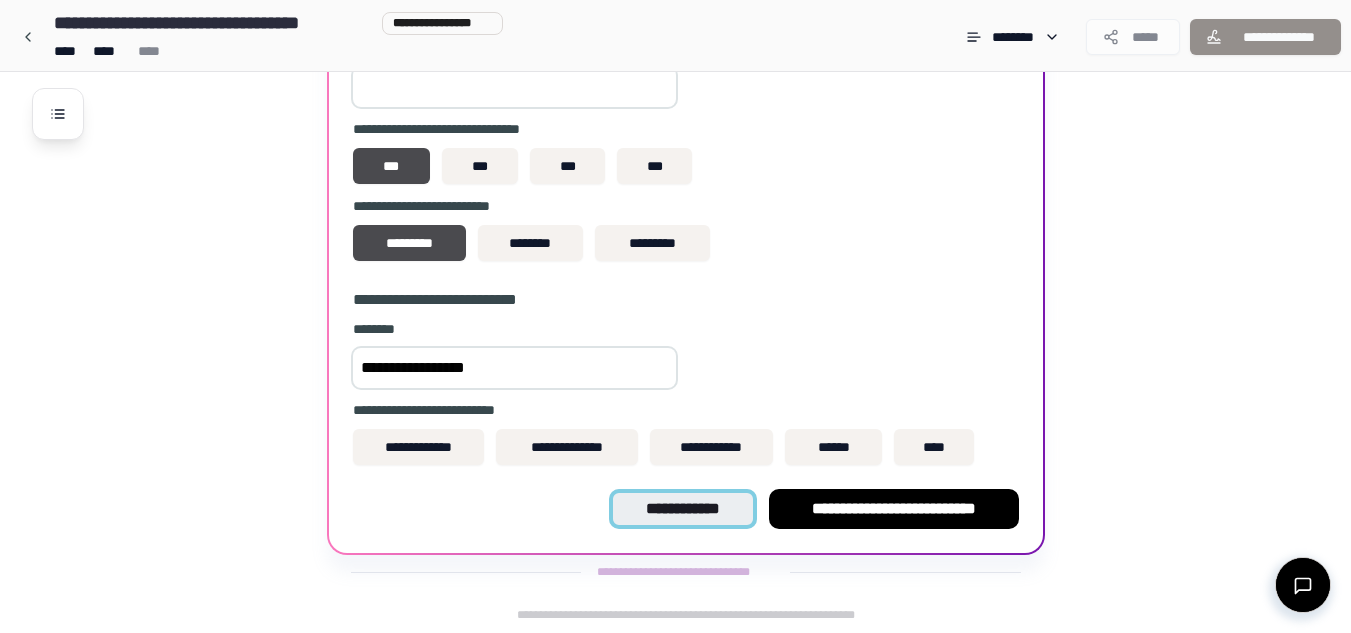 type on "**********" 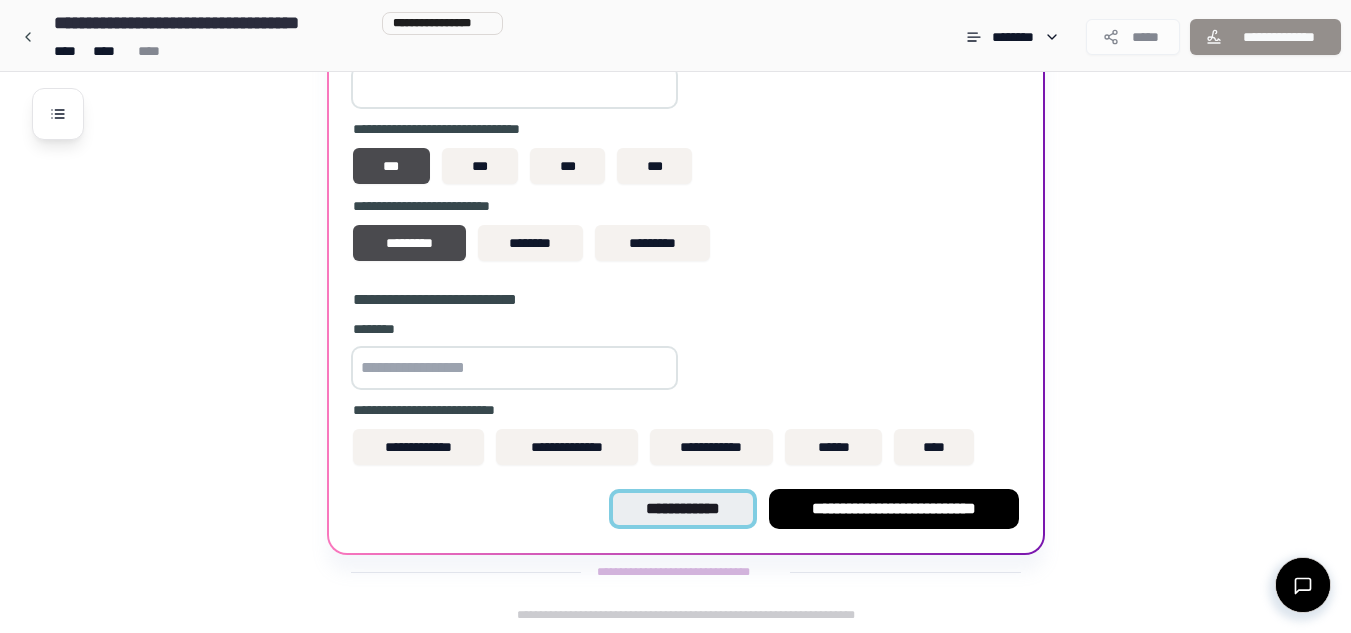 scroll, scrollTop: 278, scrollLeft: 0, axis: vertical 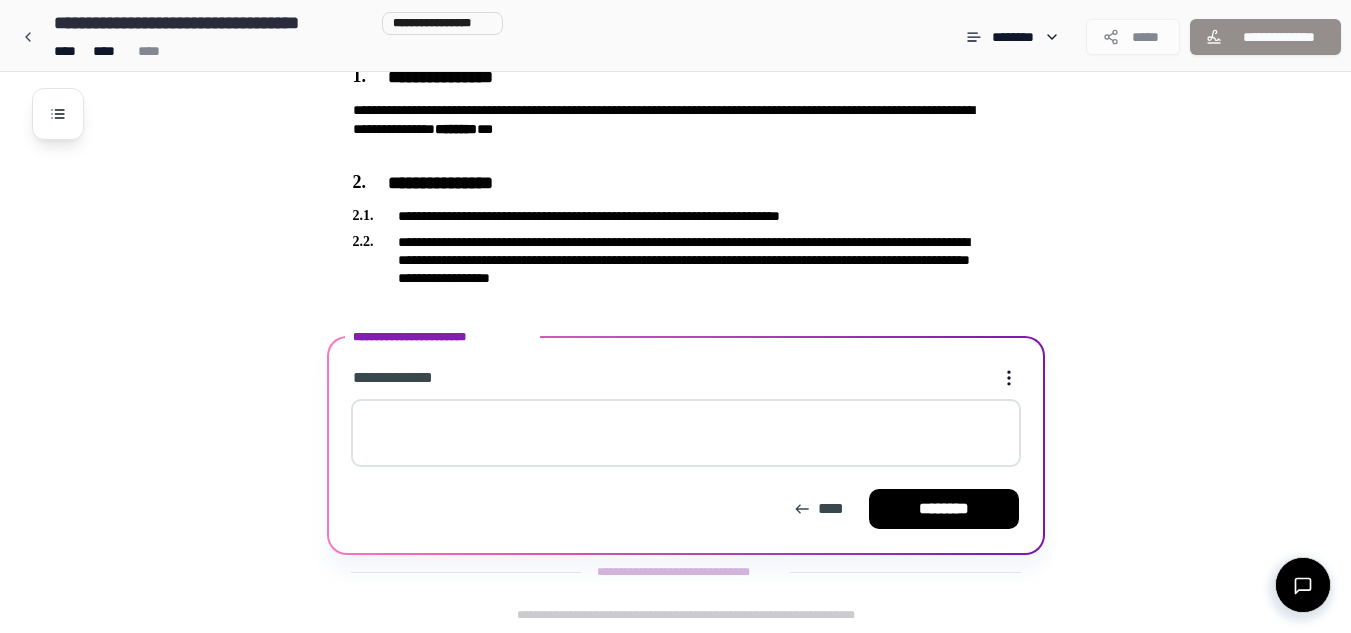 click at bounding box center (686, 433) 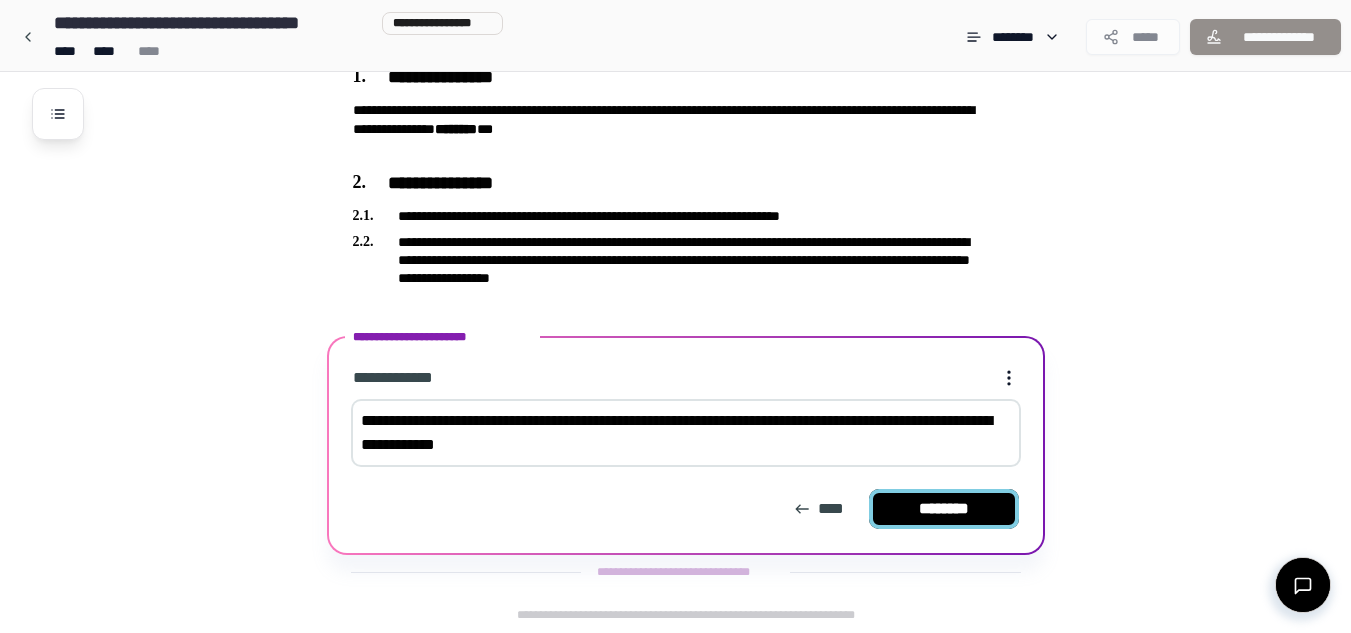 type on "**********" 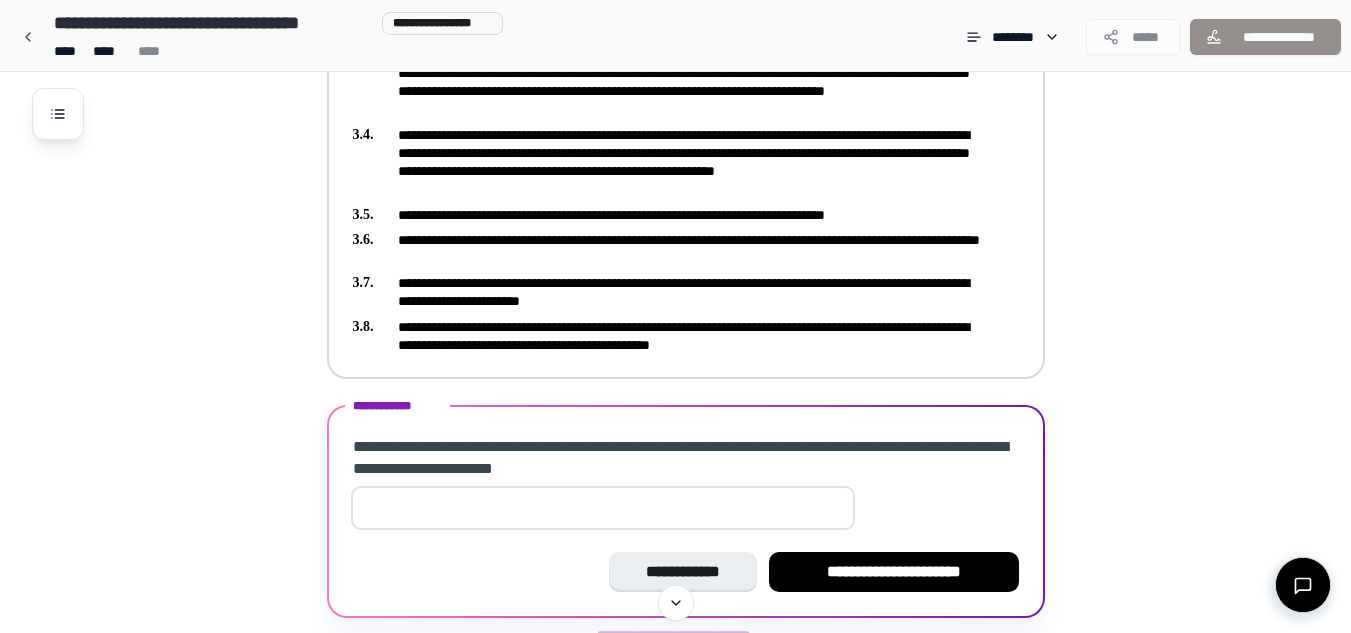 scroll, scrollTop: 684, scrollLeft: 0, axis: vertical 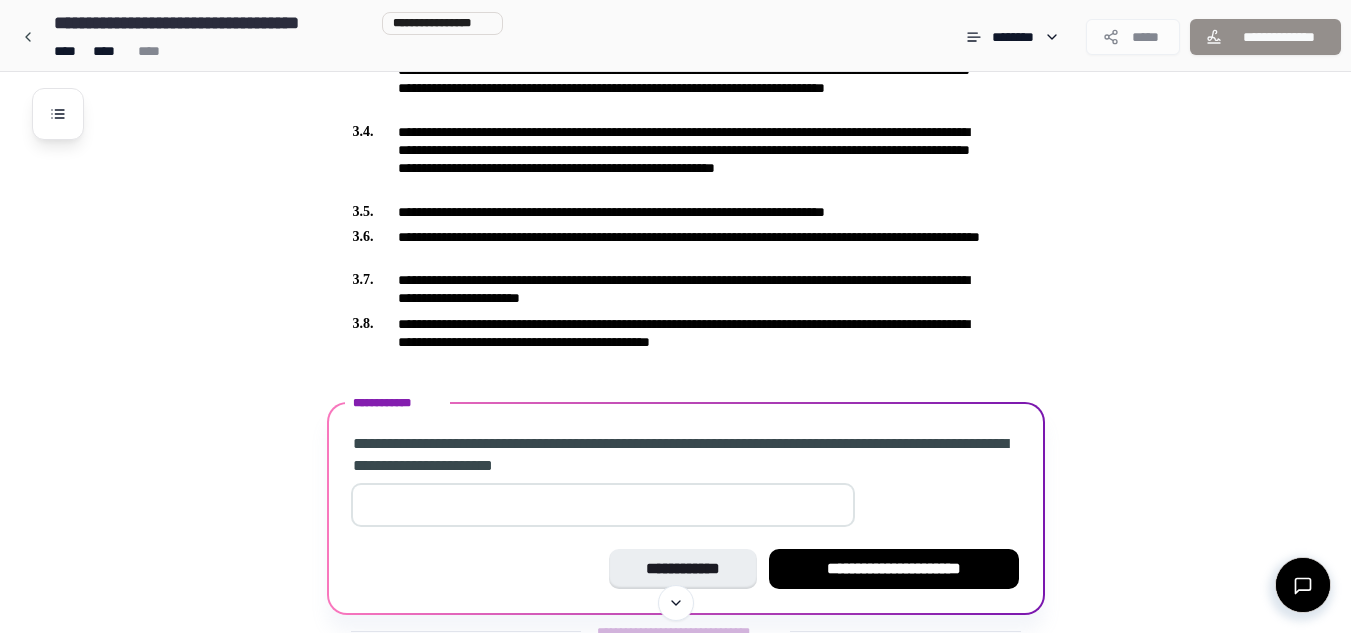 click at bounding box center [603, 505] 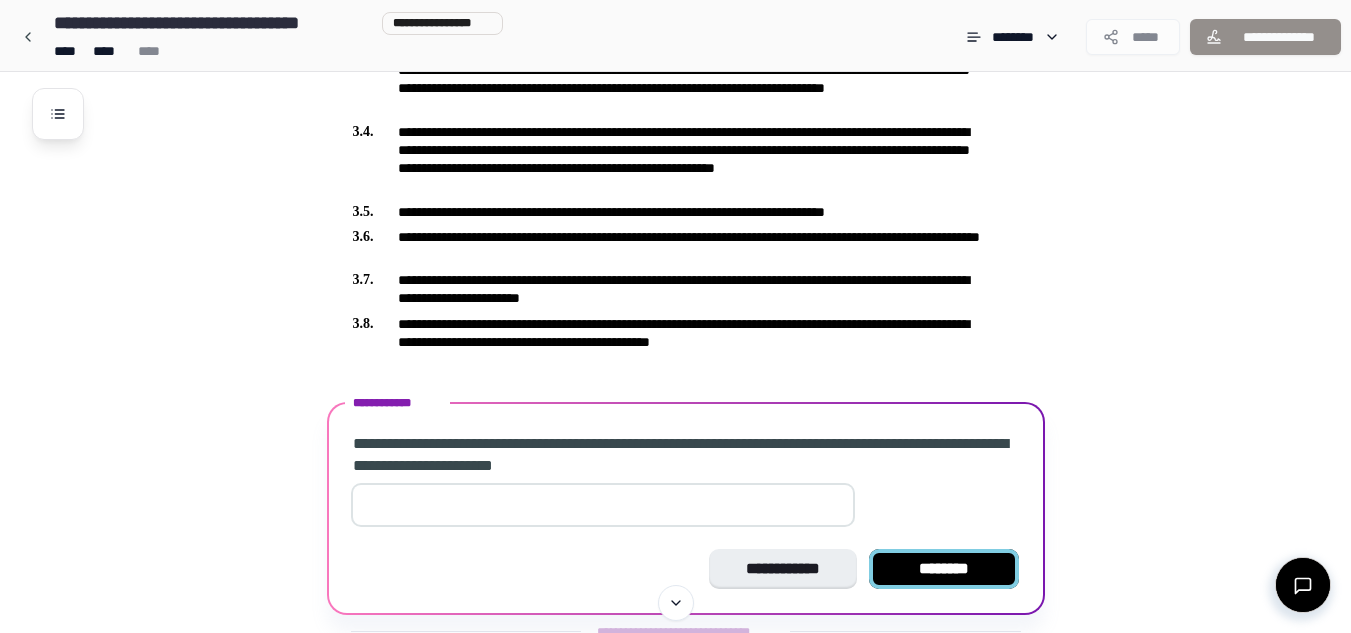 type on "*" 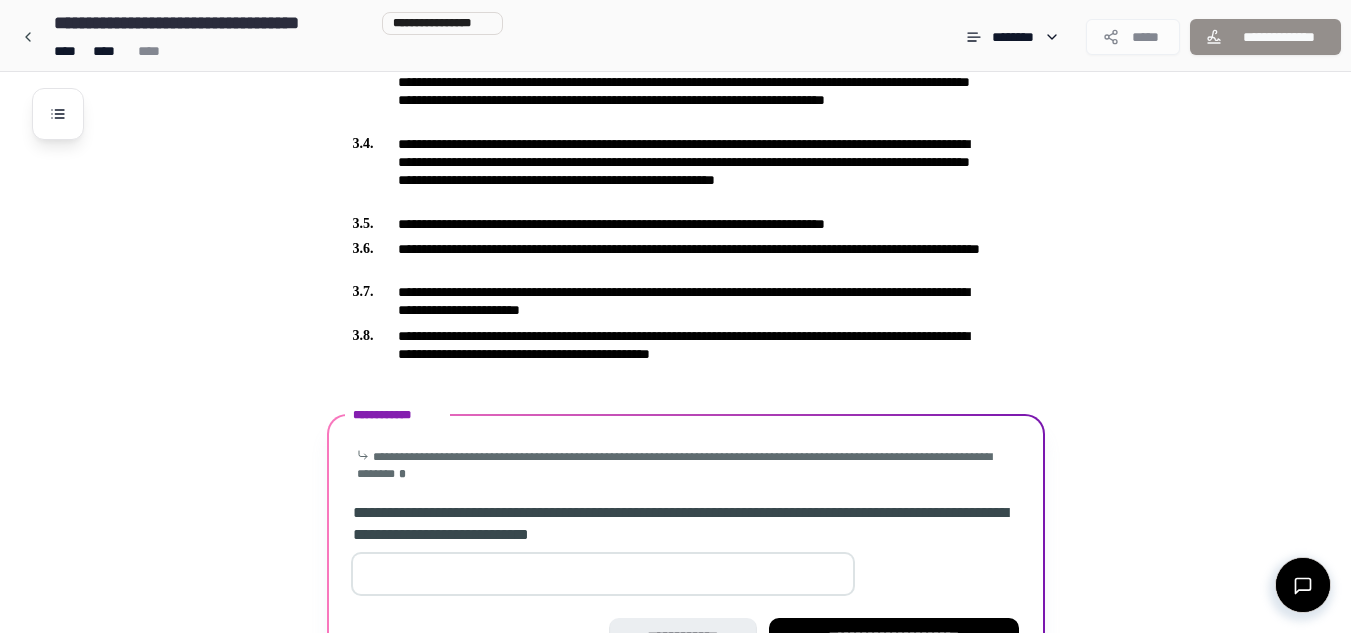 scroll, scrollTop: 801, scrollLeft: 0, axis: vertical 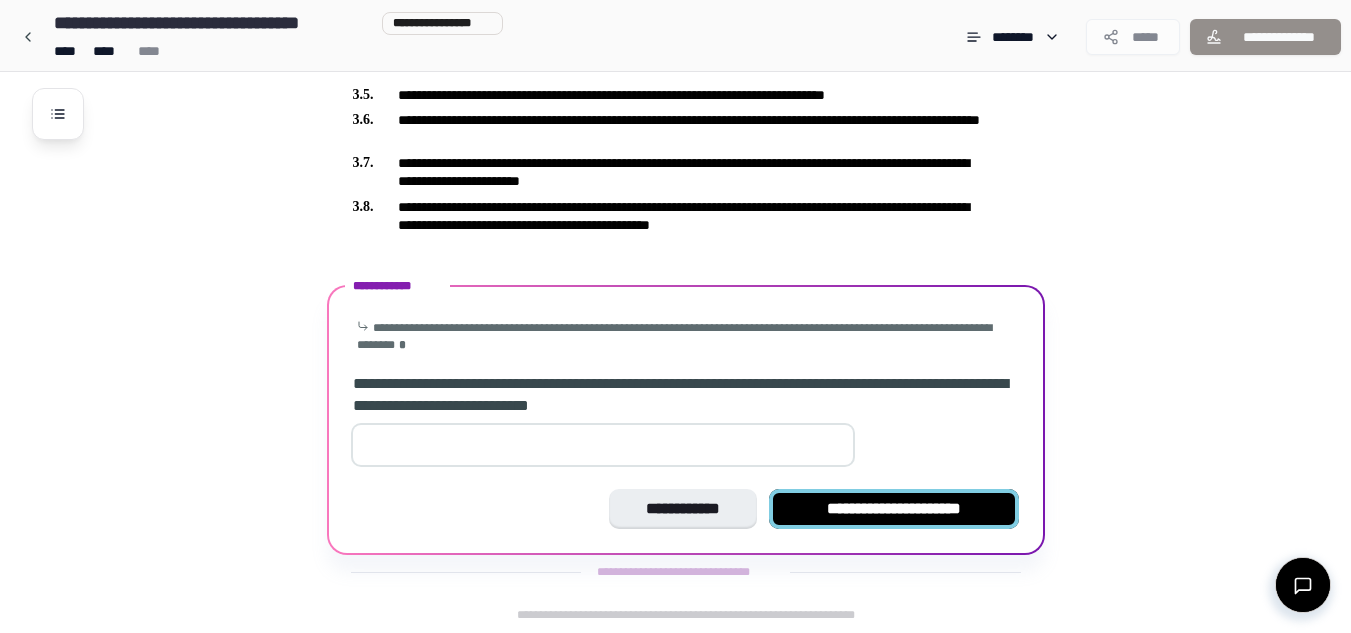 click on "**********" at bounding box center [894, 509] 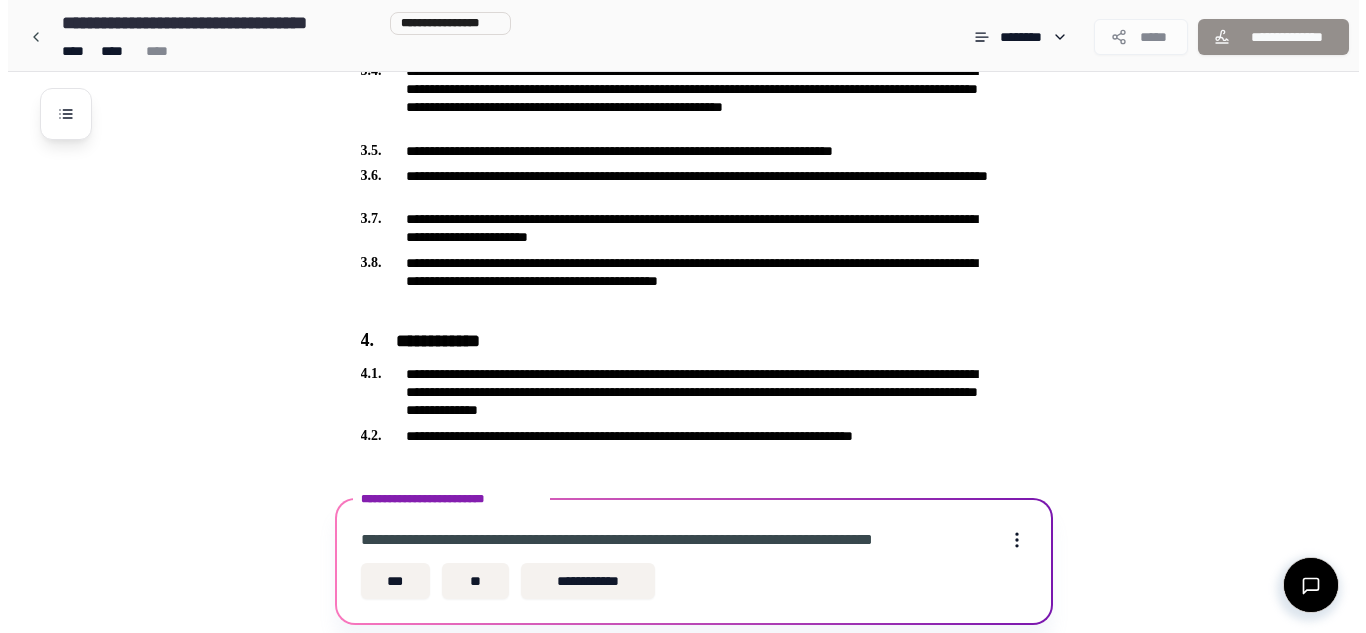 scroll, scrollTop: 815, scrollLeft: 0, axis: vertical 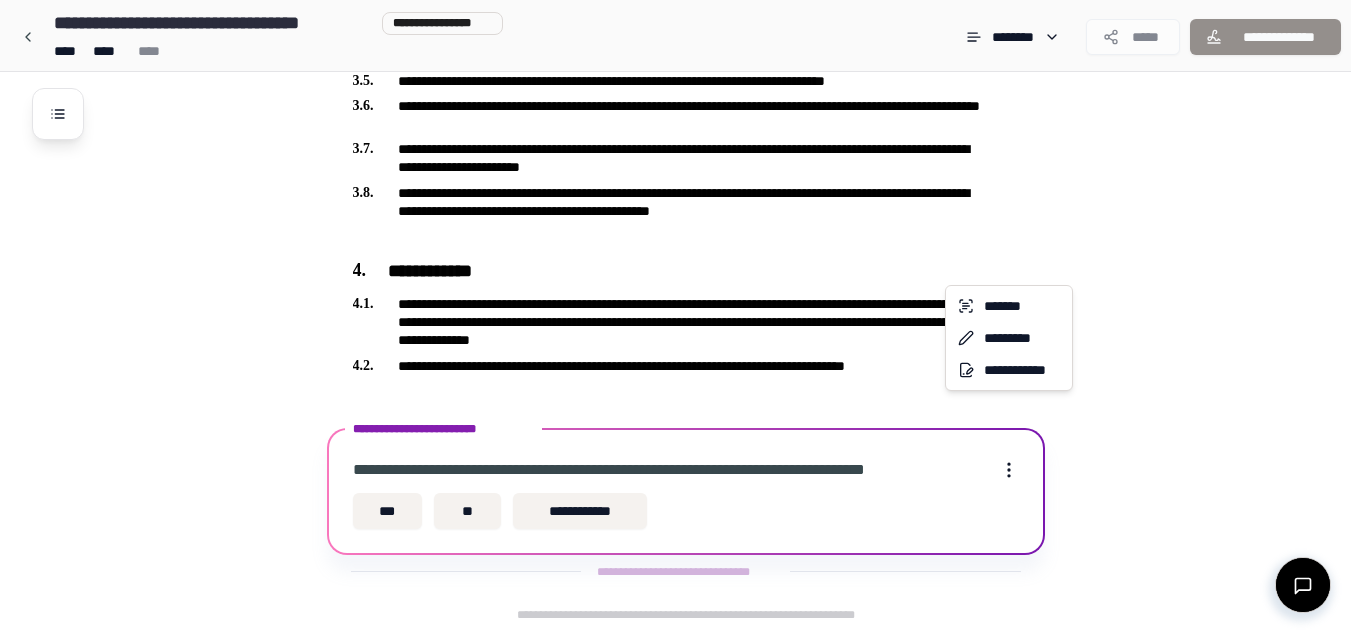 click on "**********" at bounding box center (675, -91) 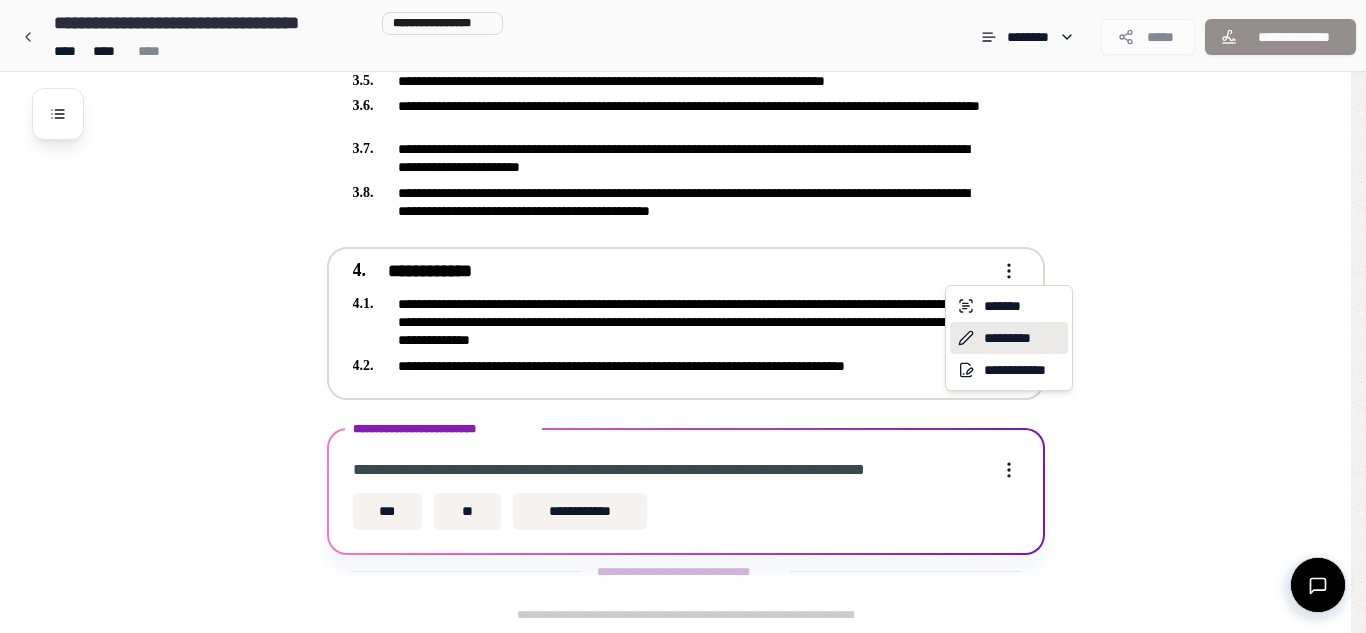 click on "*********" at bounding box center [1009, 338] 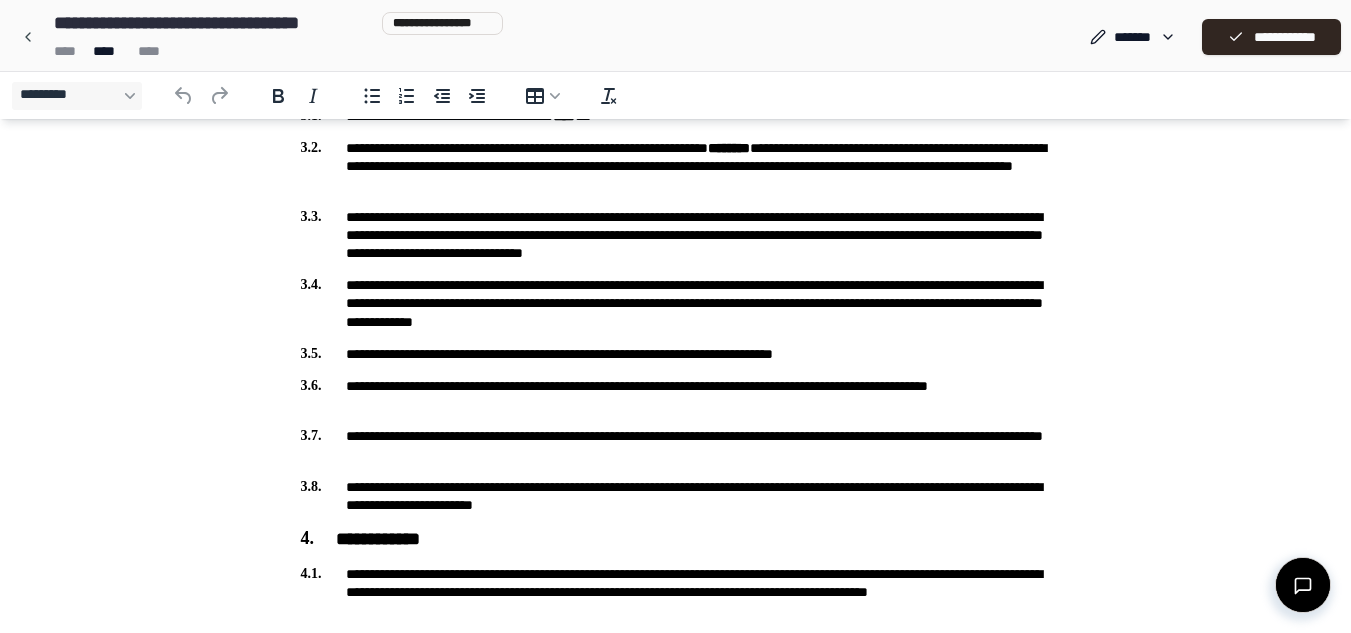 scroll, scrollTop: 590, scrollLeft: 0, axis: vertical 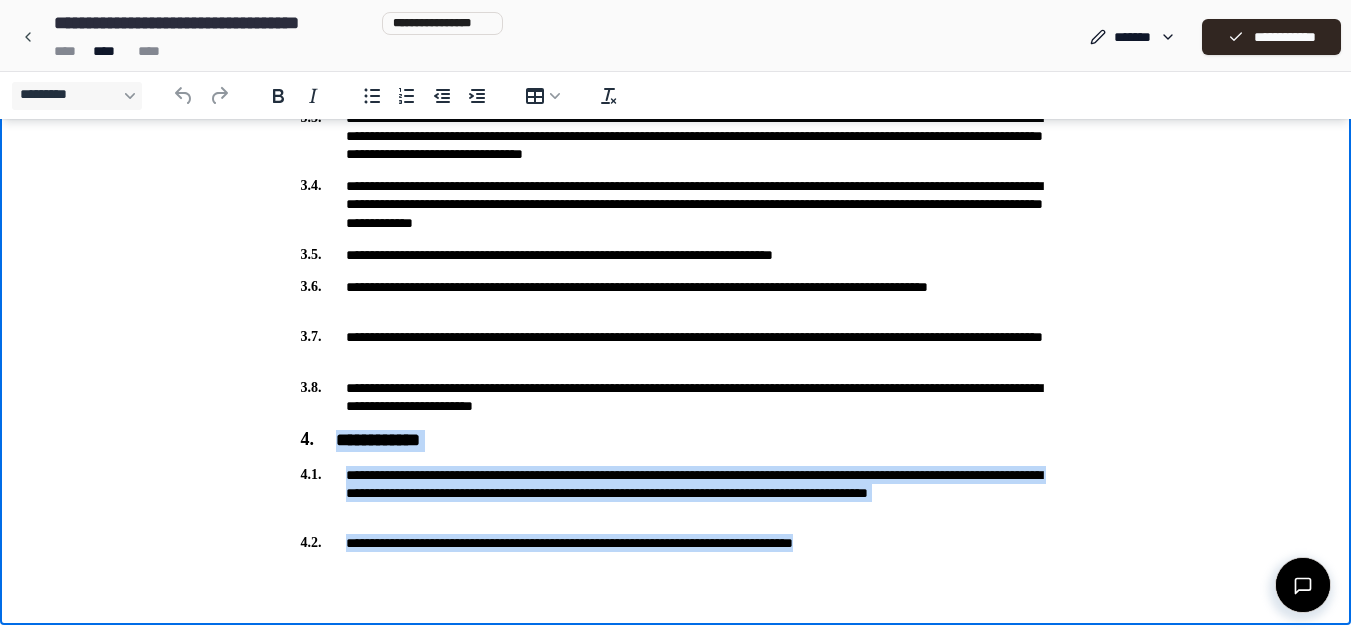 drag, startPoint x: 898, startPoint y: 545, endPoint x: 280, endPoint y: 440, distance: 626.85645 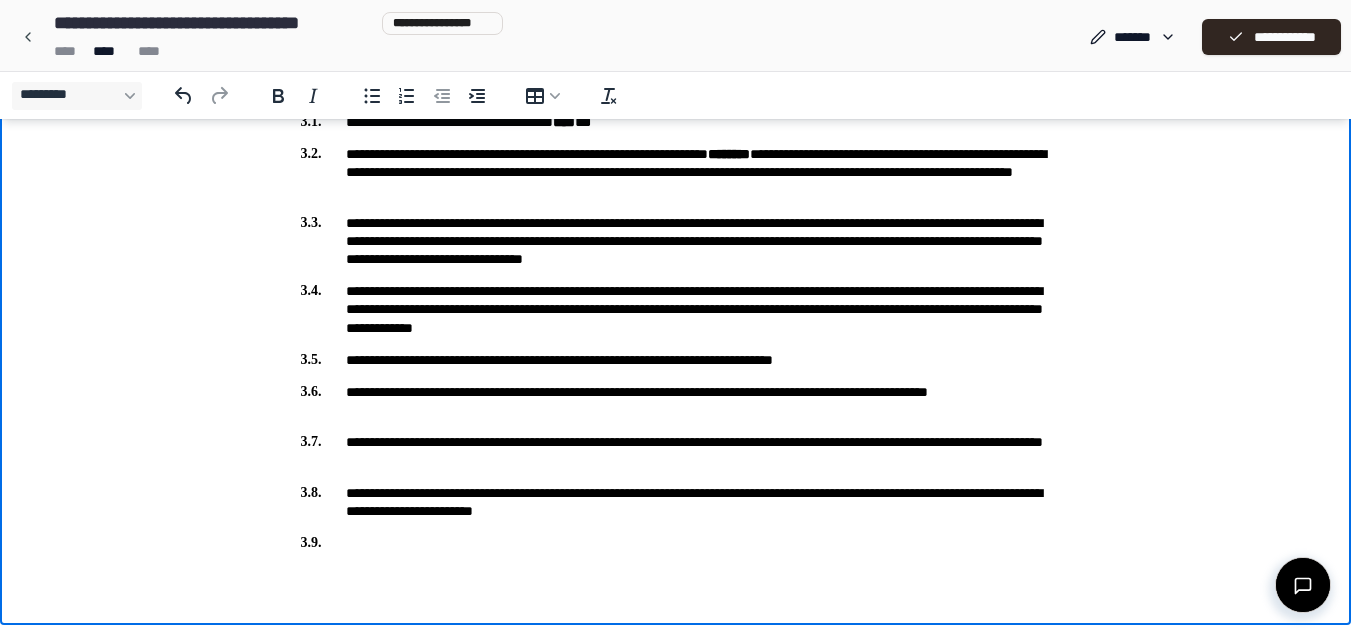 scroll, scrollTop: 453, scrollLeft: 0, axis: vertical 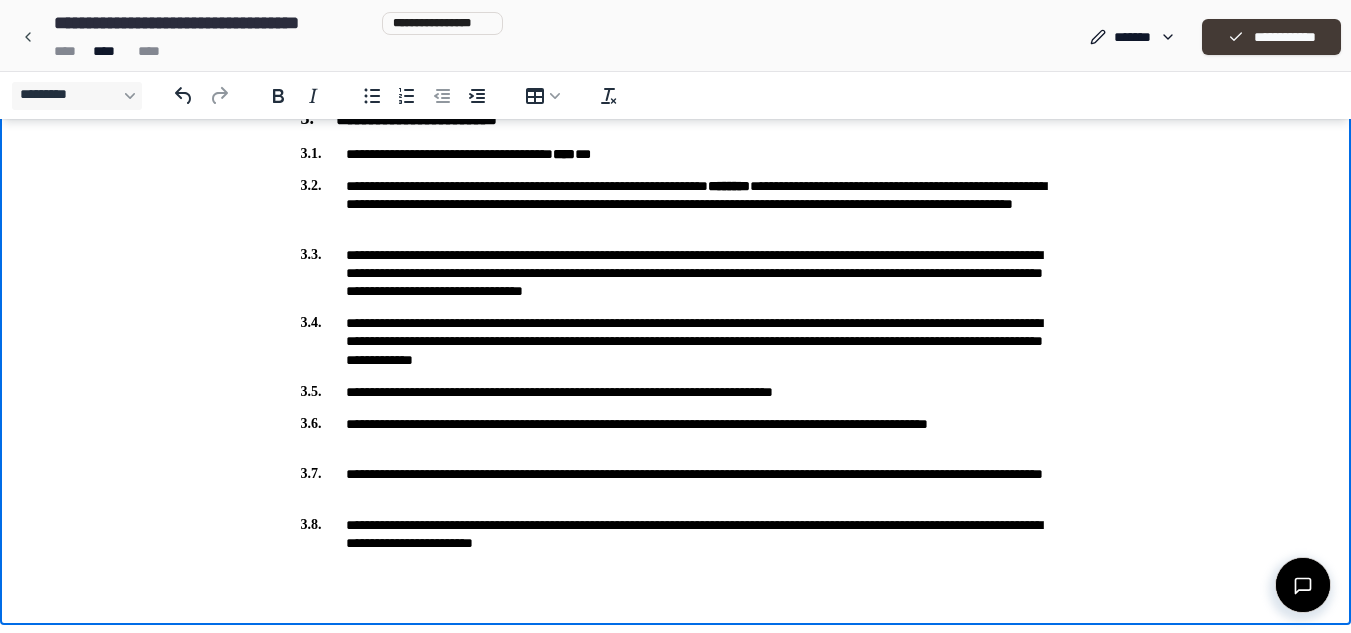 click on "**********" at bounding box center (1271, 37) 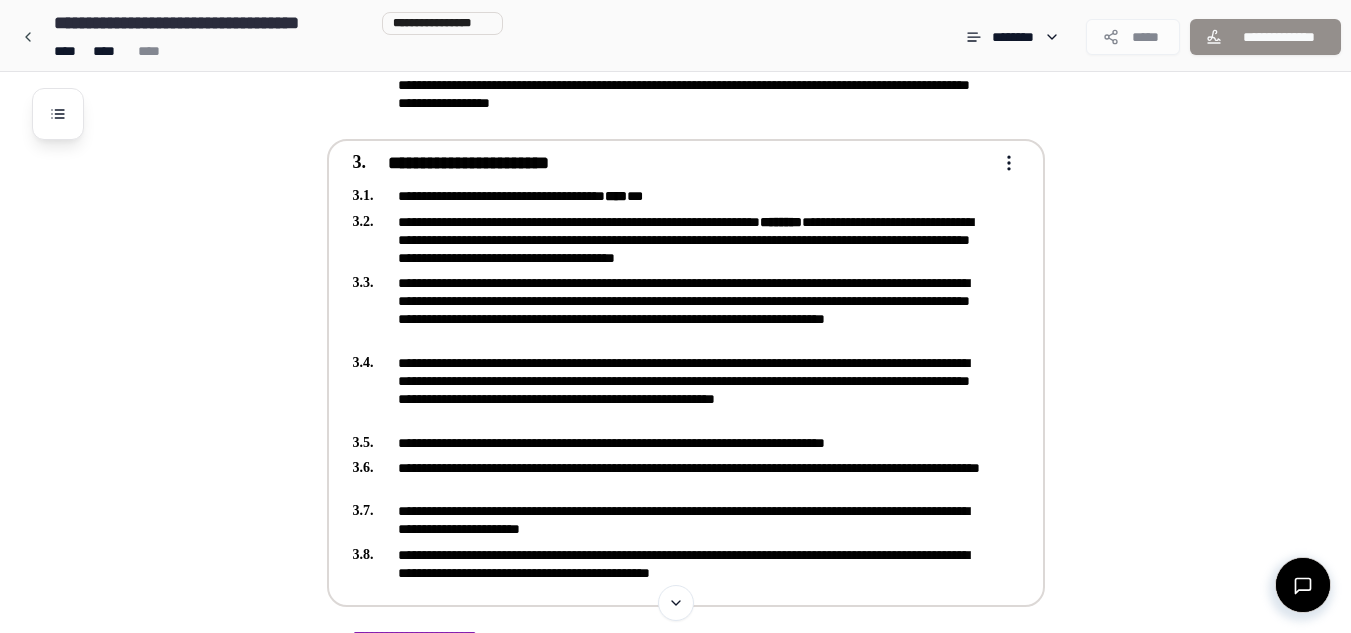 scroll, scrollTop: 660, scrollLeft: 0, axis: vertical 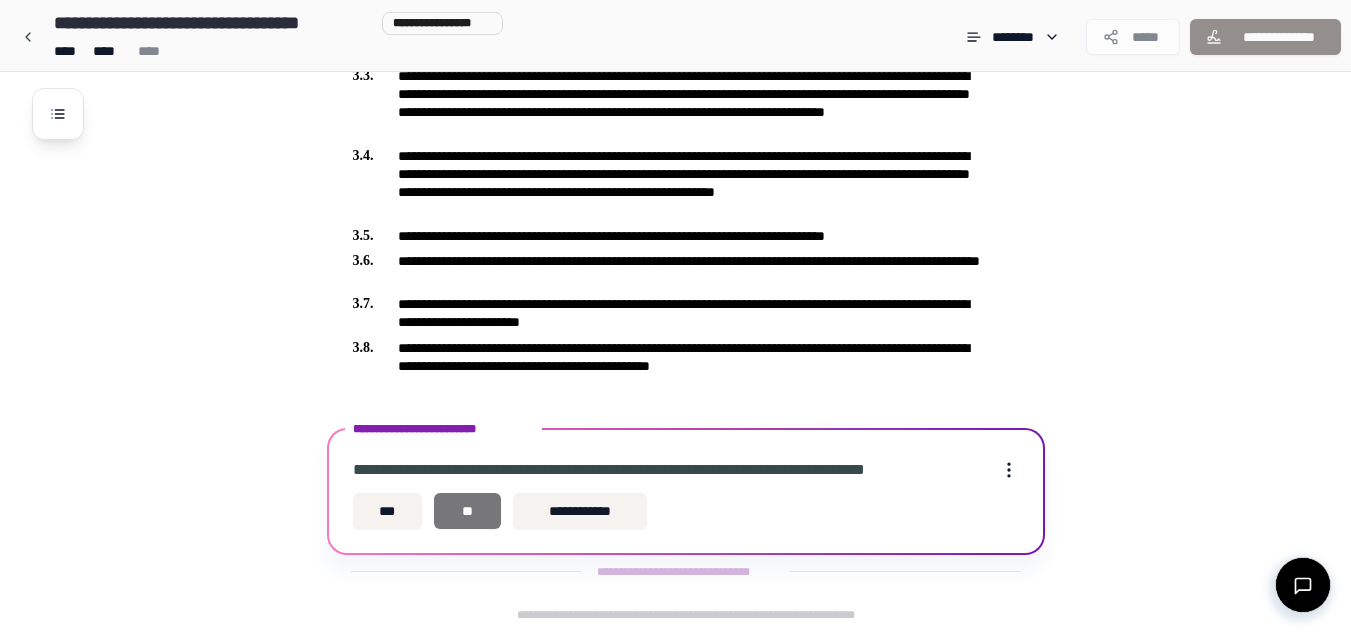 click on "**" at bounding box center (467, 511) 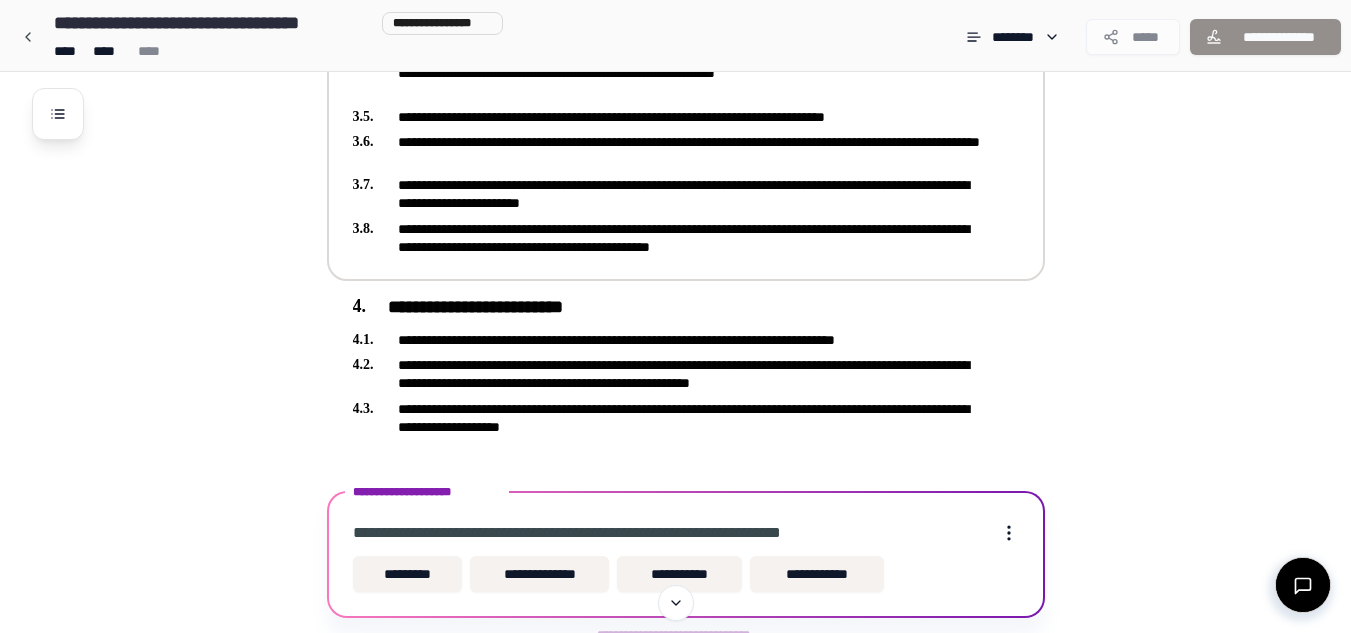 scroll, scrollTop: 780, scrollLeft: 0, axis: vertical 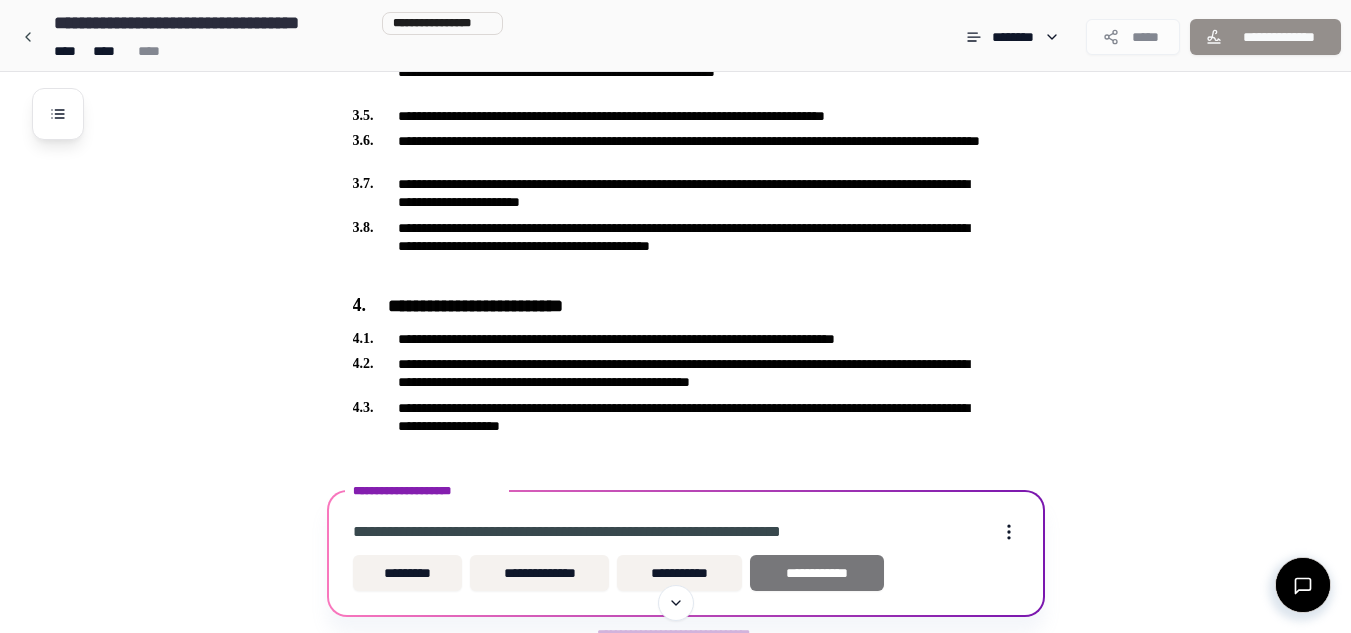 click on "**********" at bounding box center (817, 573) 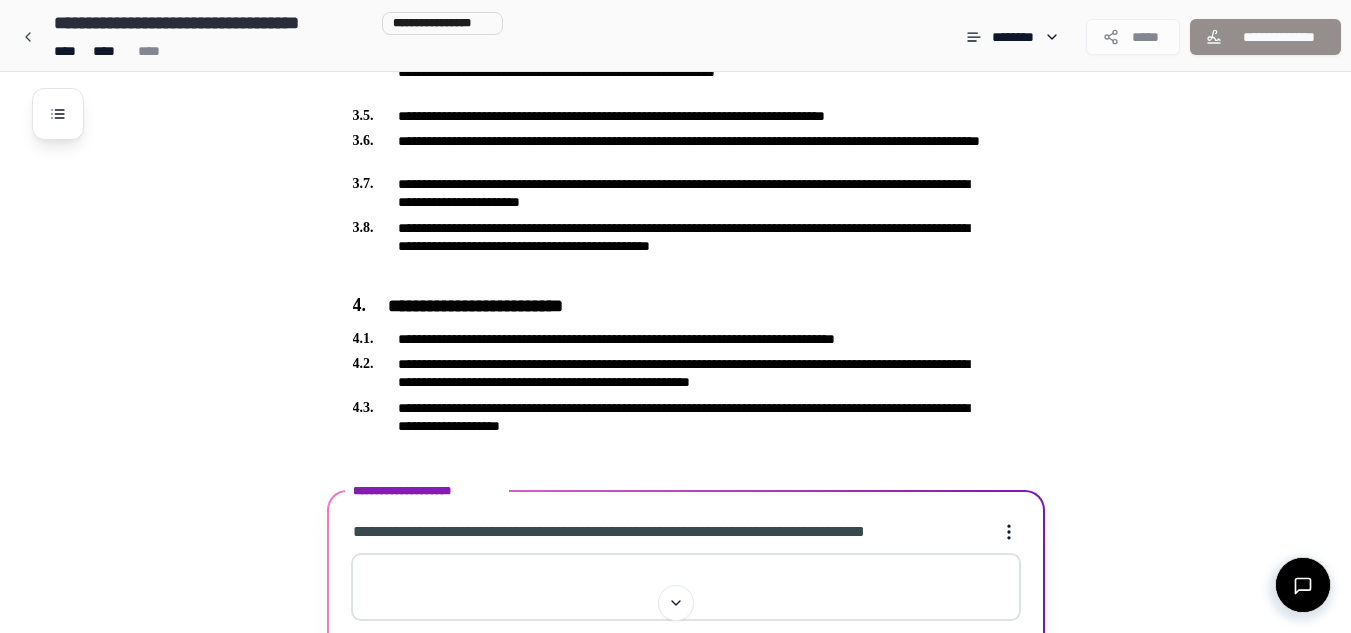 click at bounding box center [686, 587] 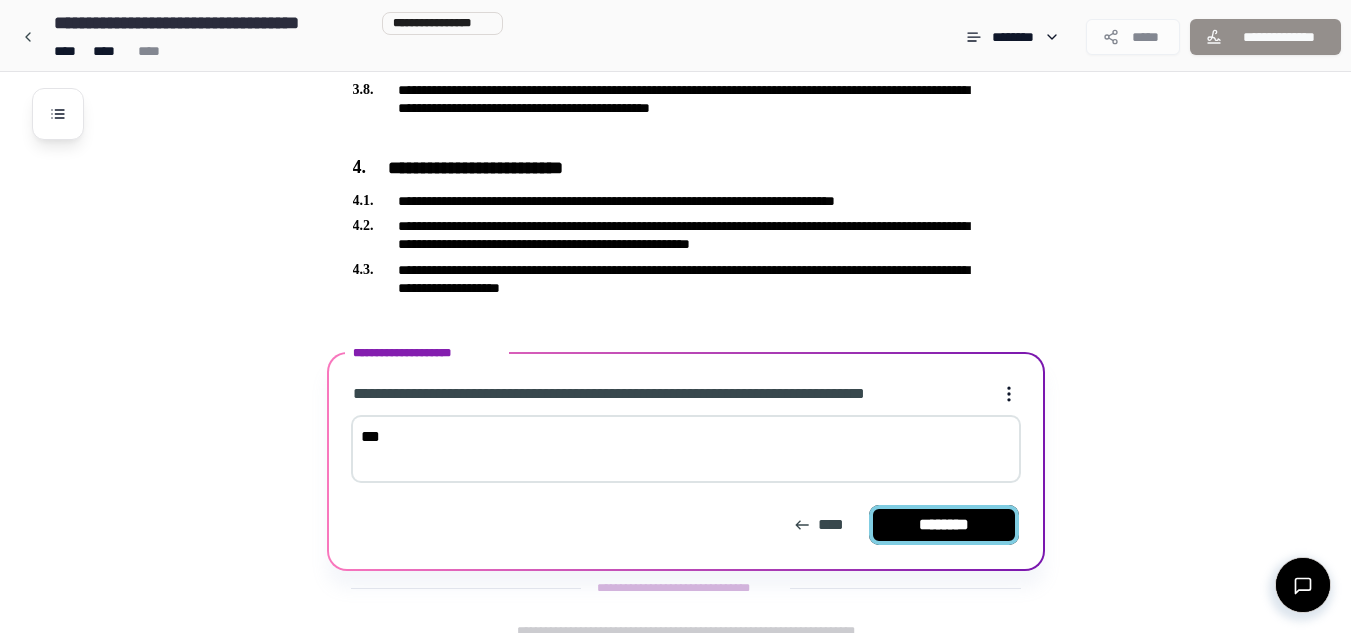type on "***" 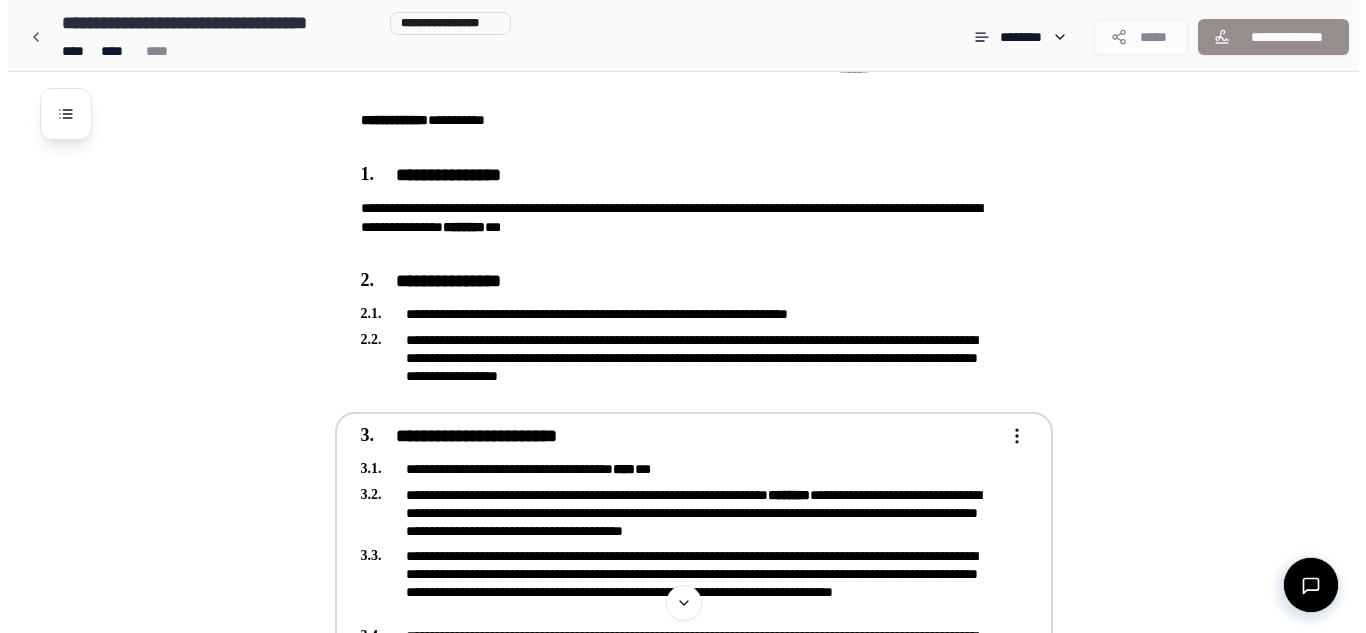 scroll, scrollTop: 179, scrollLeft: 0, axis: vertical 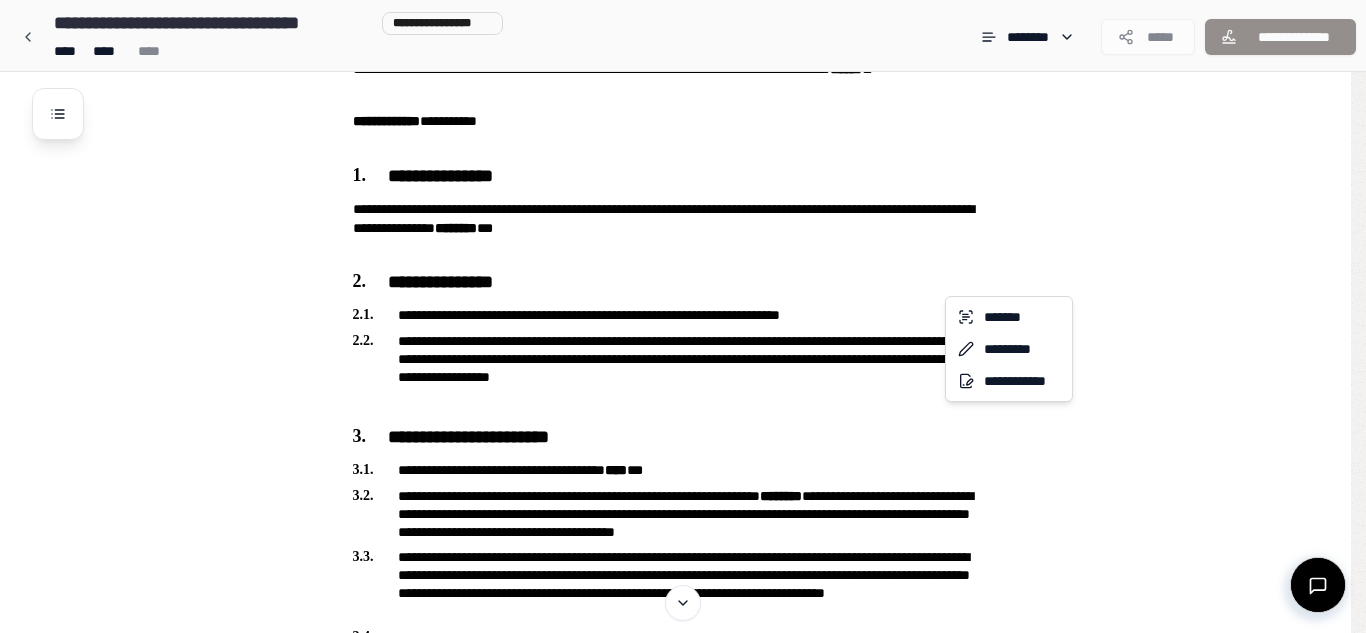 click on "**********" at bounding box center [683, 579] 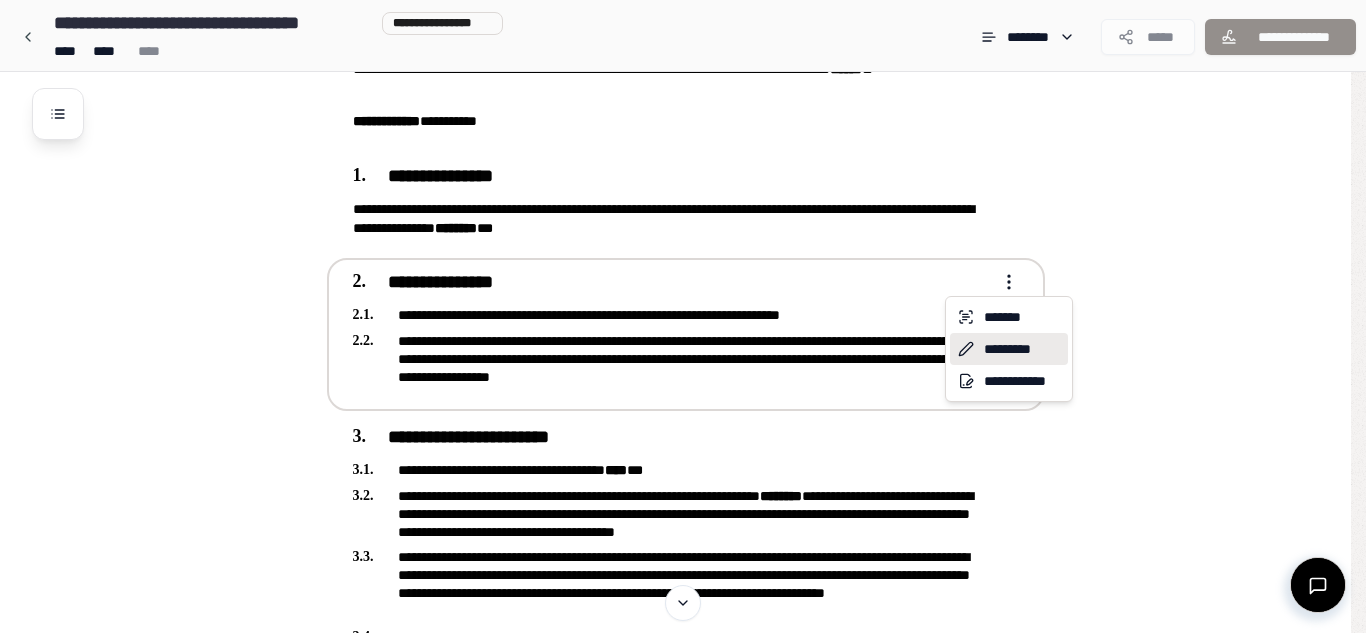 click on "*********" at bounding box center (1009, 349) 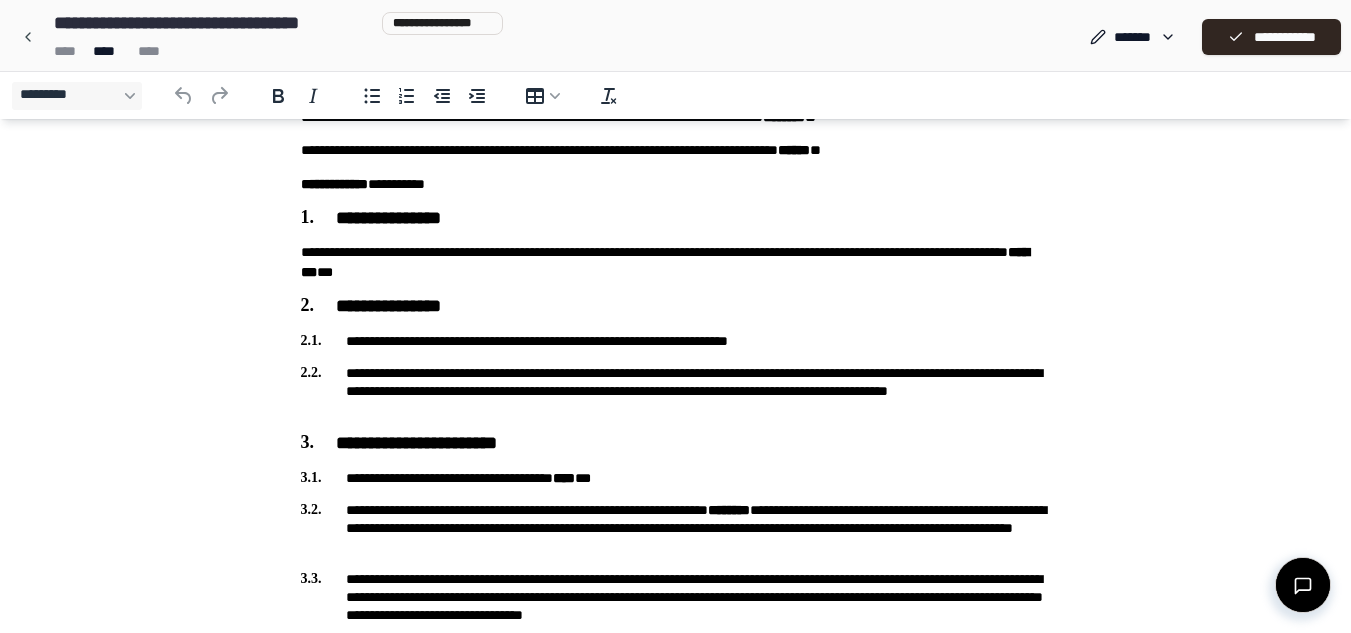 scroll, scrollTop: 142, scrollLeft: 0, axis: vertical 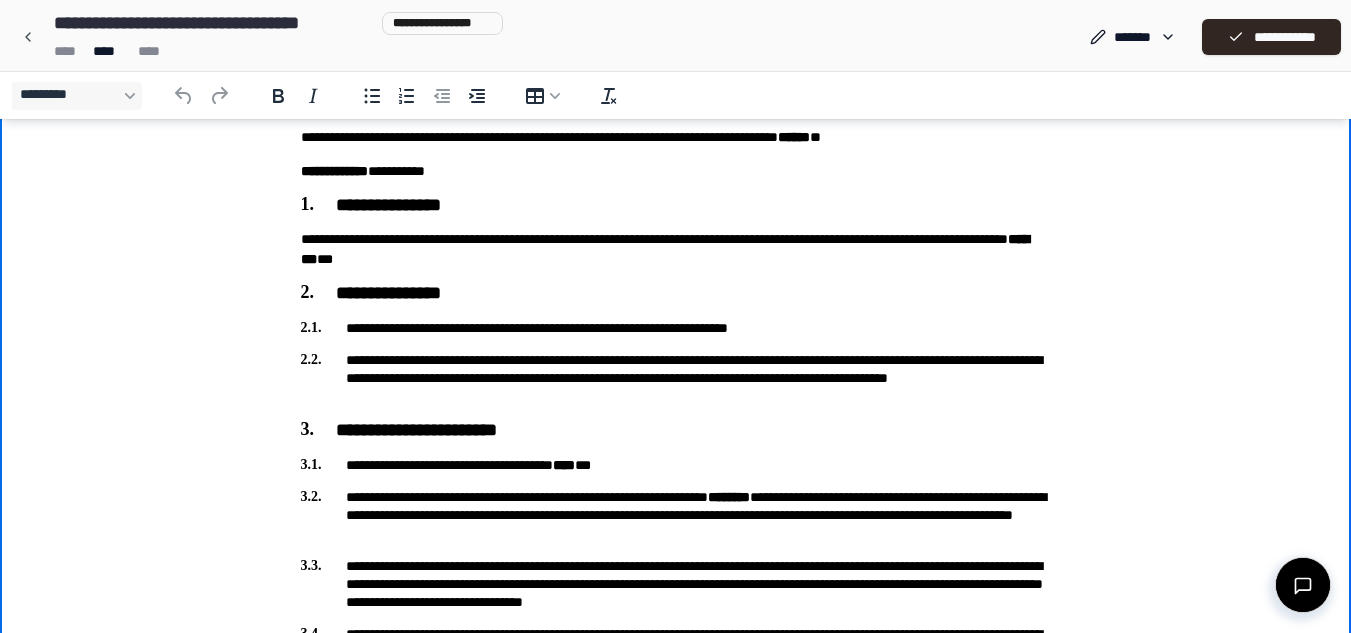 click on "**********" at bounding box center [676, 378] 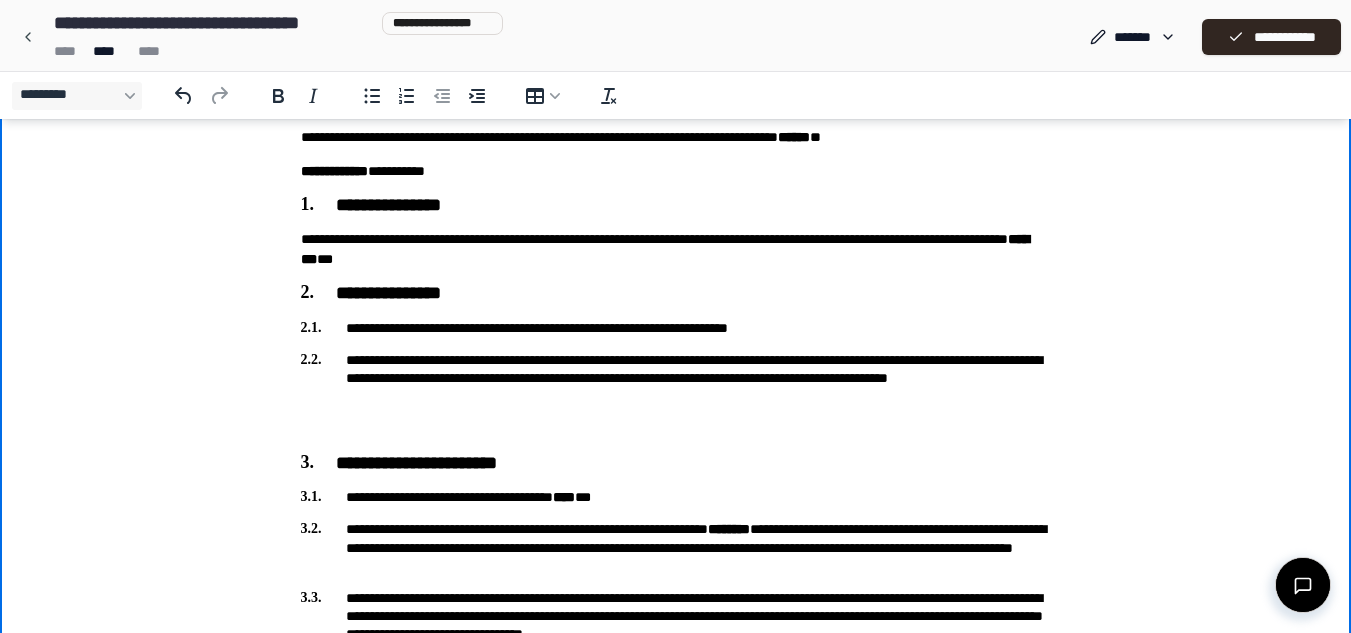 type 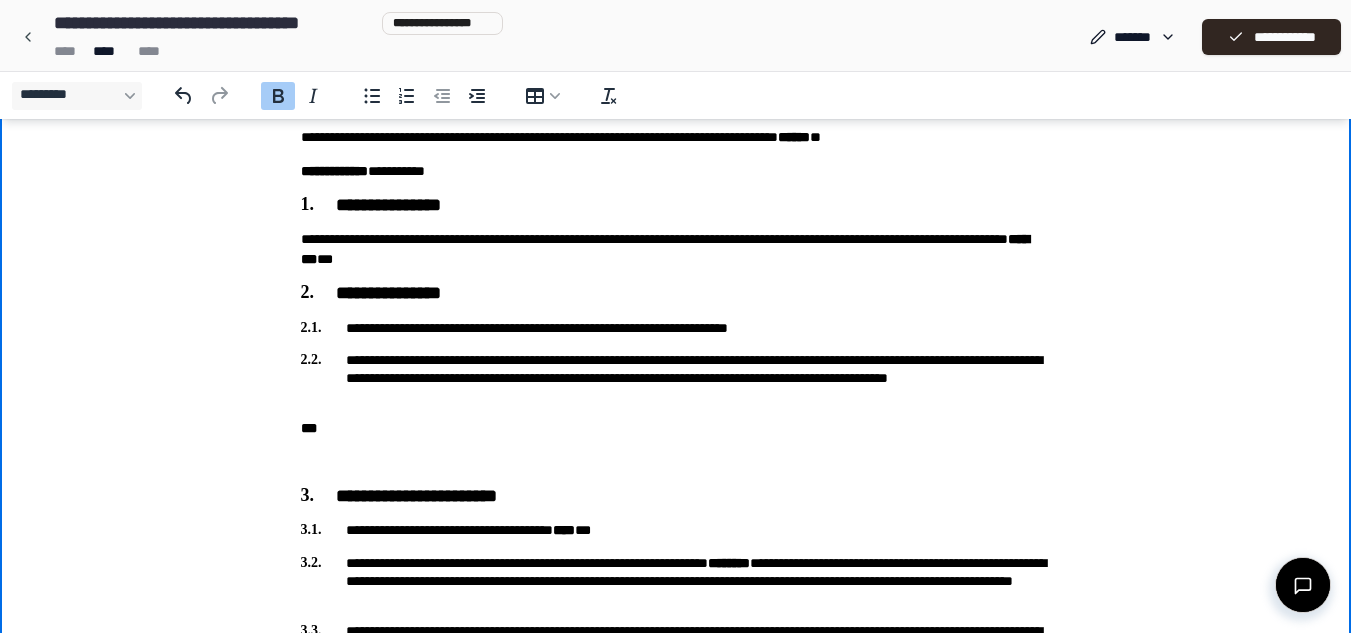 click on "***" at bounding box center (676, 428) 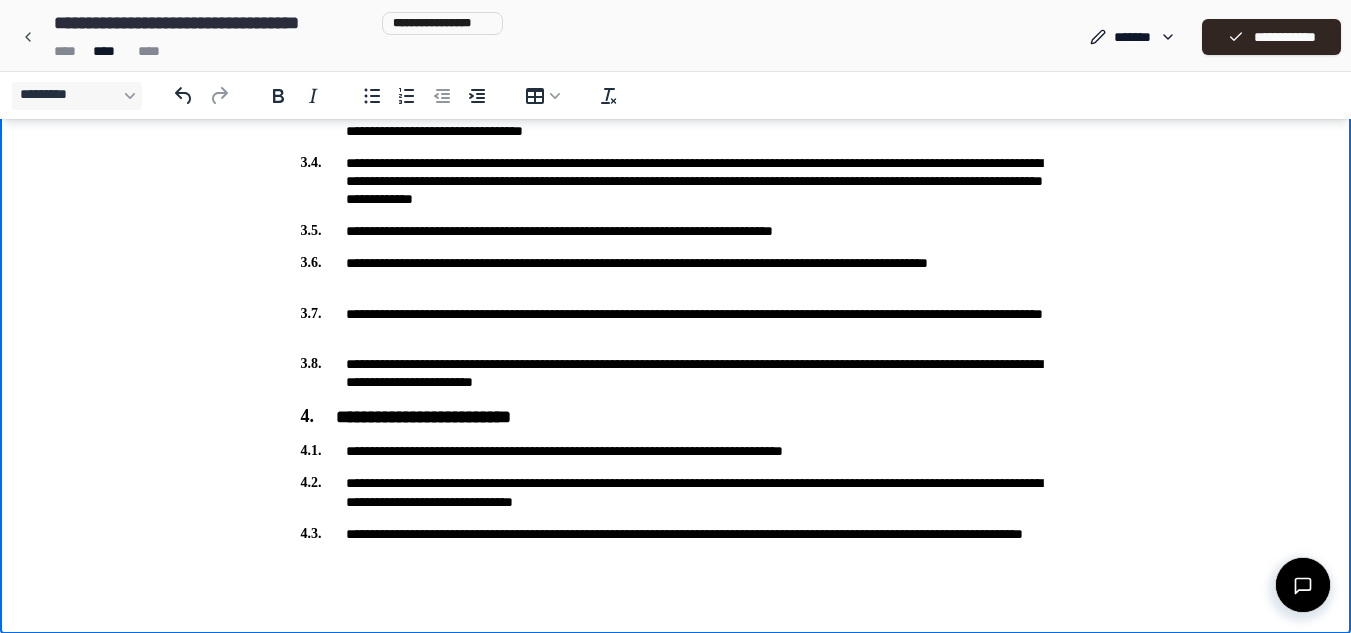 scroll, scrollTop: 688, scrollLeft: 0, axis: vertical 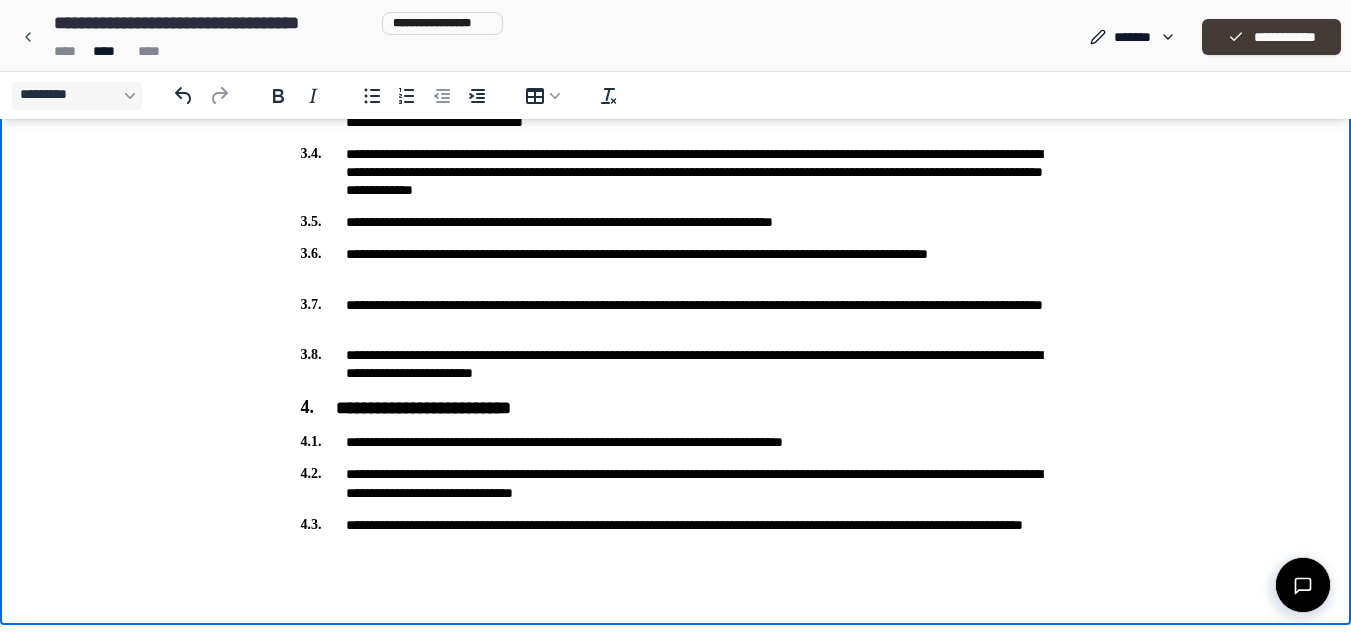 click on "**********" at bounding box center (1271, 37) 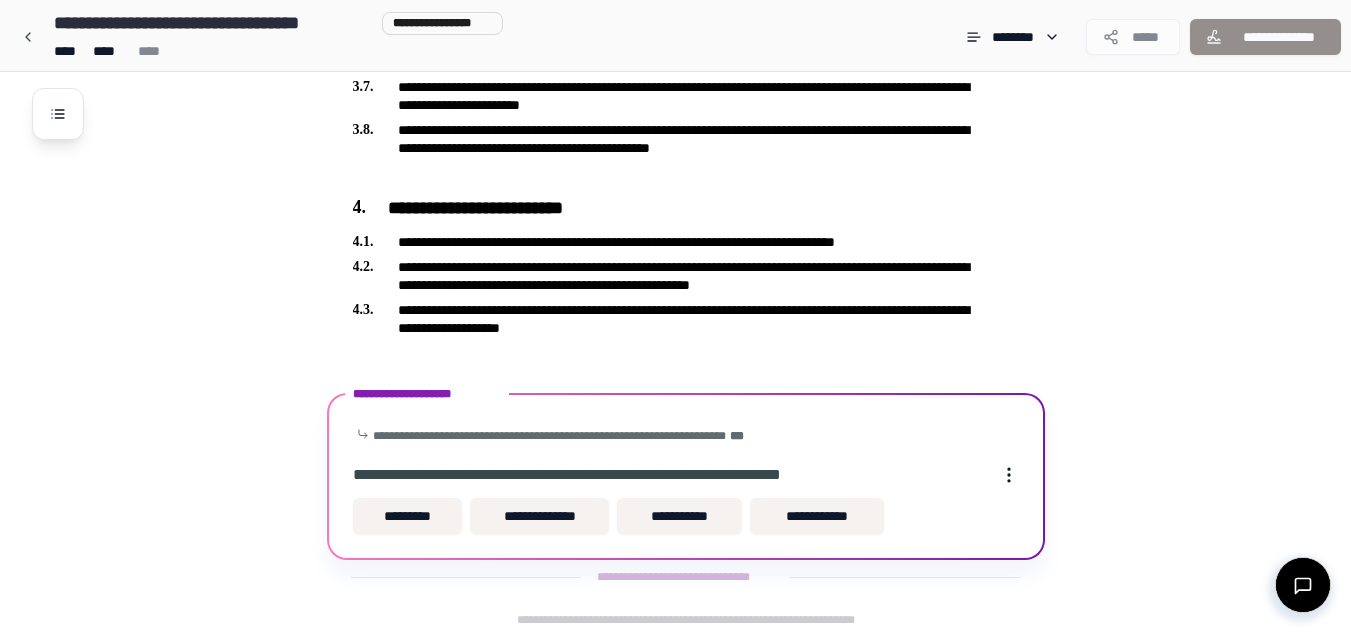 scroll, scrollTop: 936, scrollLeft: 0, axis: vertical 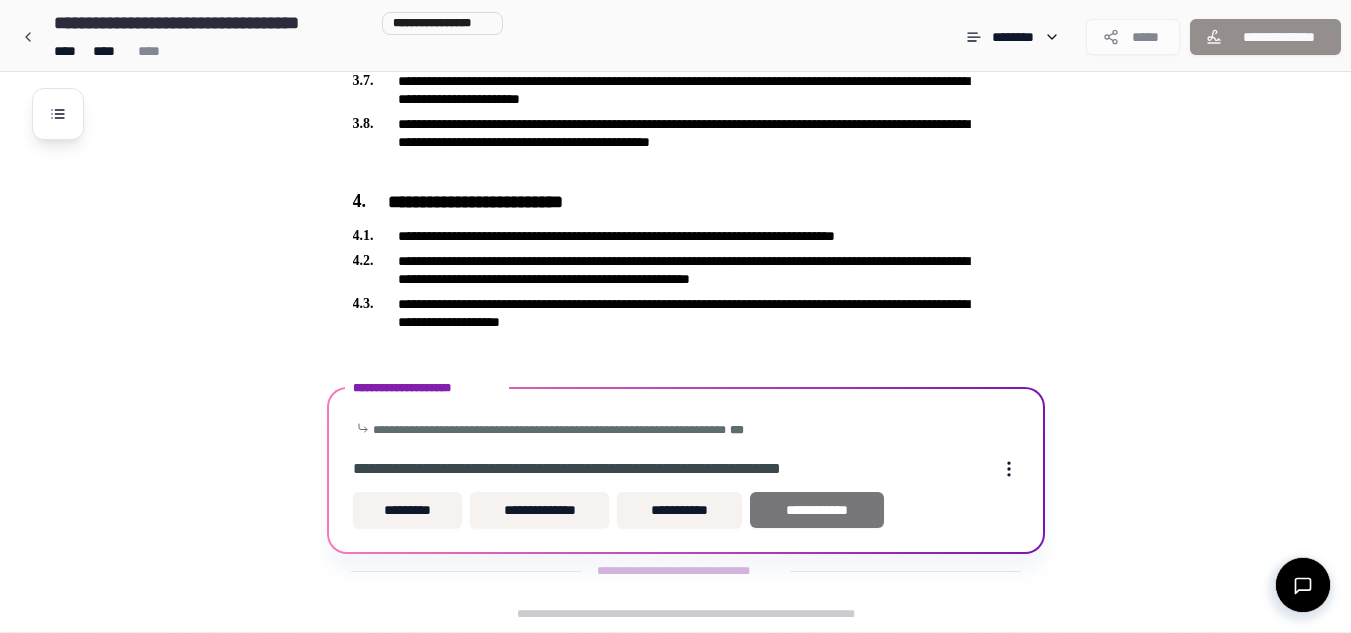 click on "**********" at bounding box center [817, 510] 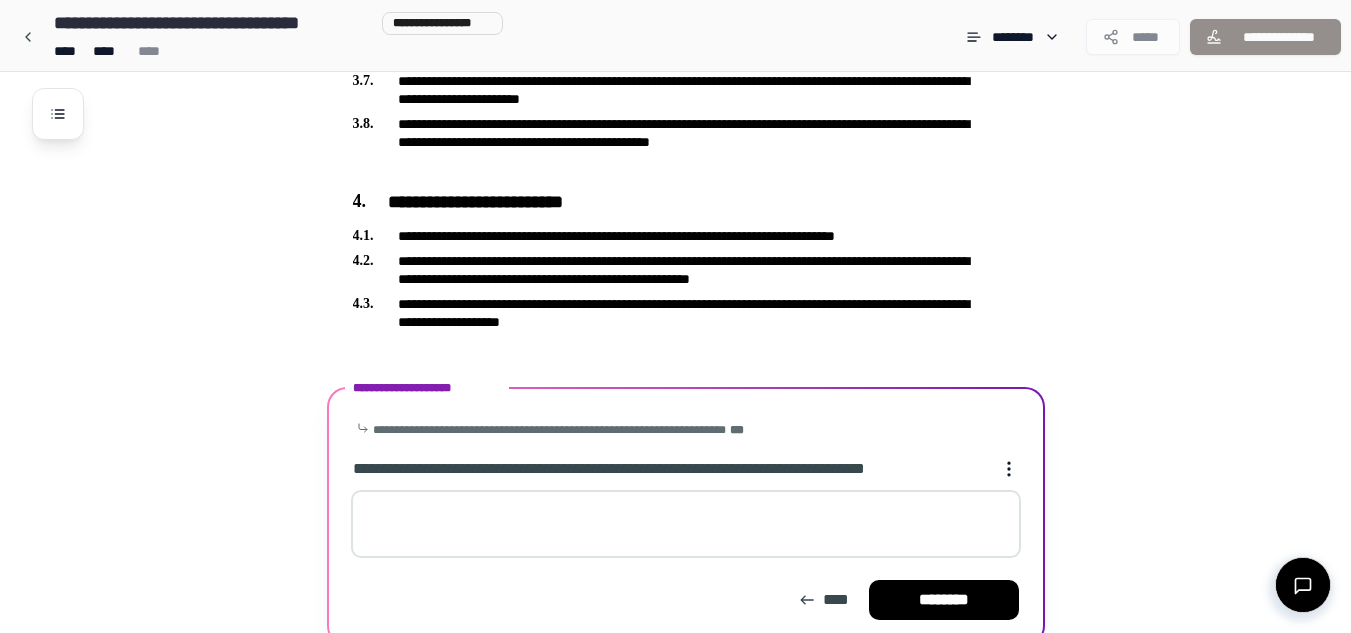 scroll, scrollTop: 1028, scrollLeft: 0, axis: vertical 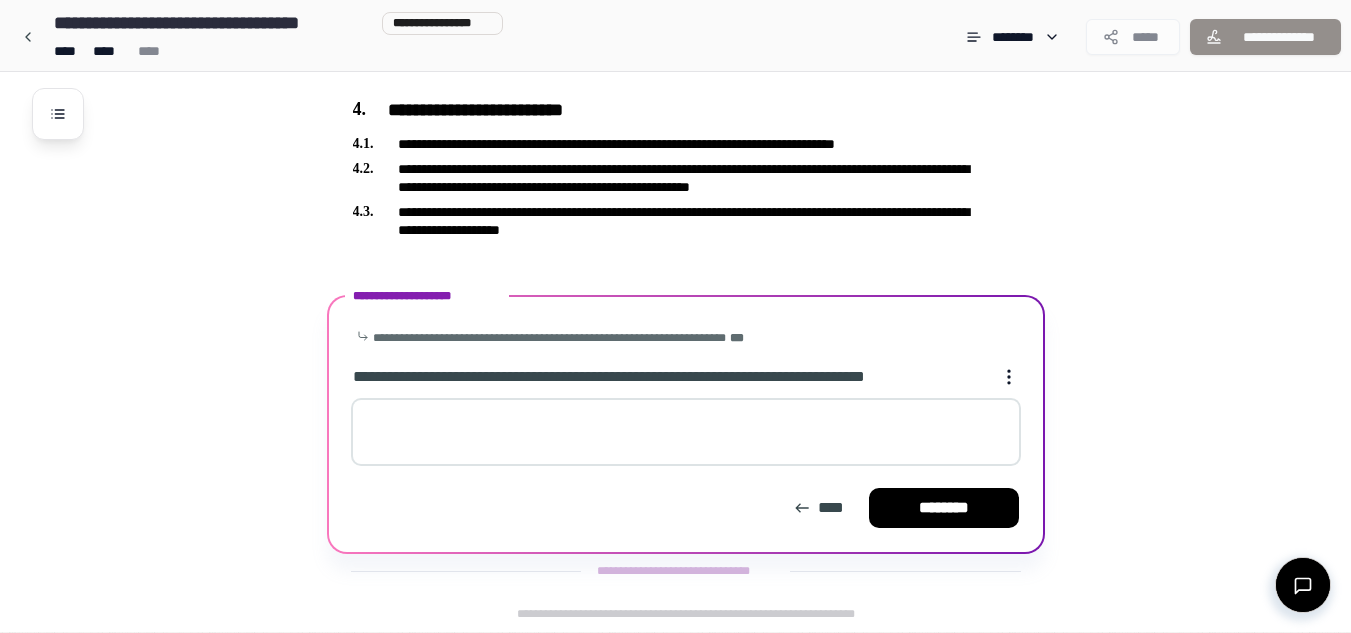 click at bounding box center [686, 432] 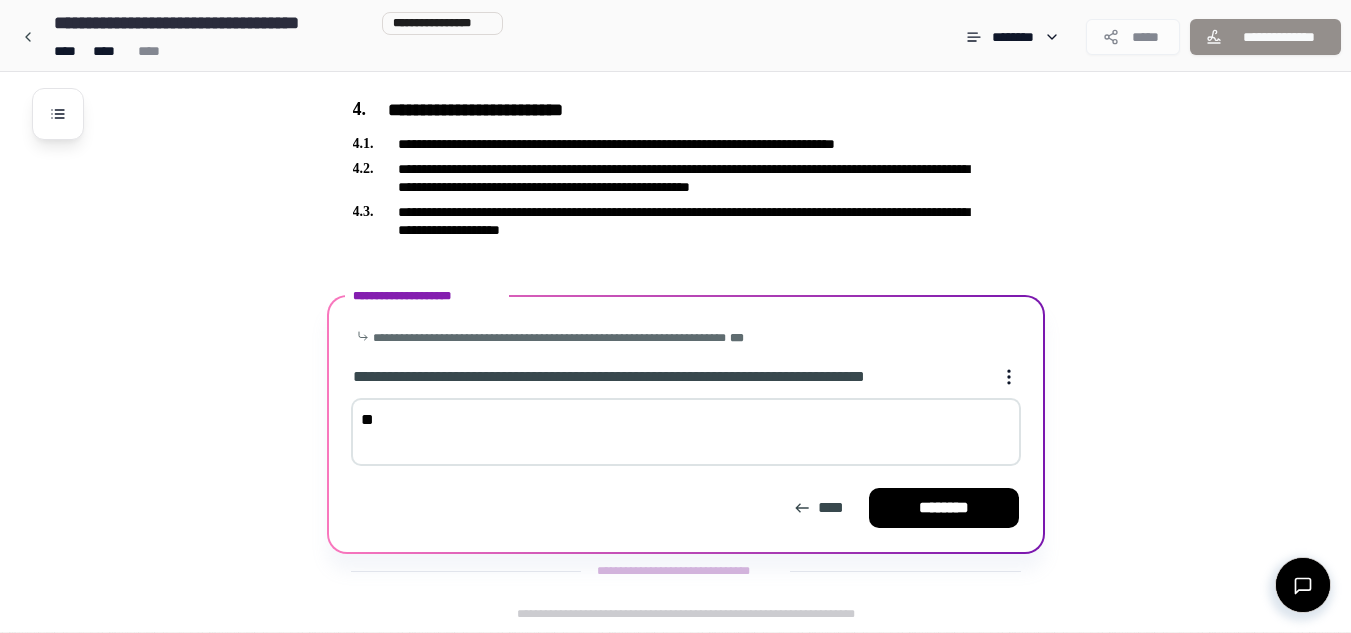 type on "*" 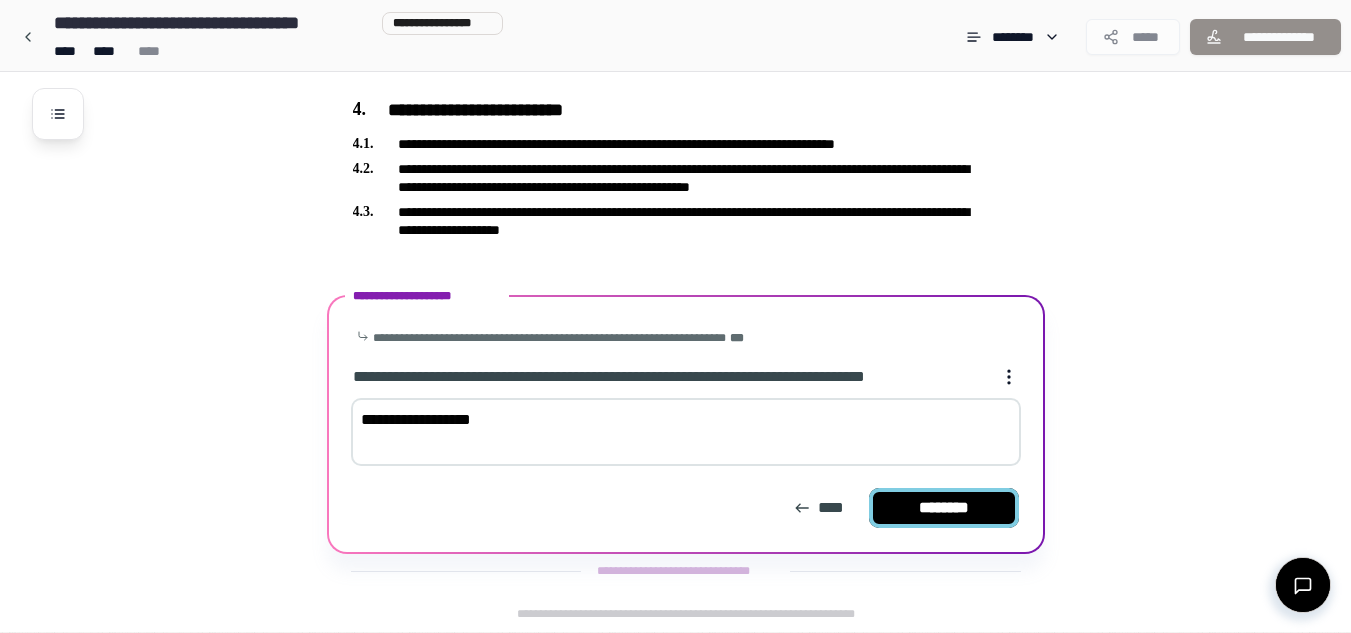 type on "**********" 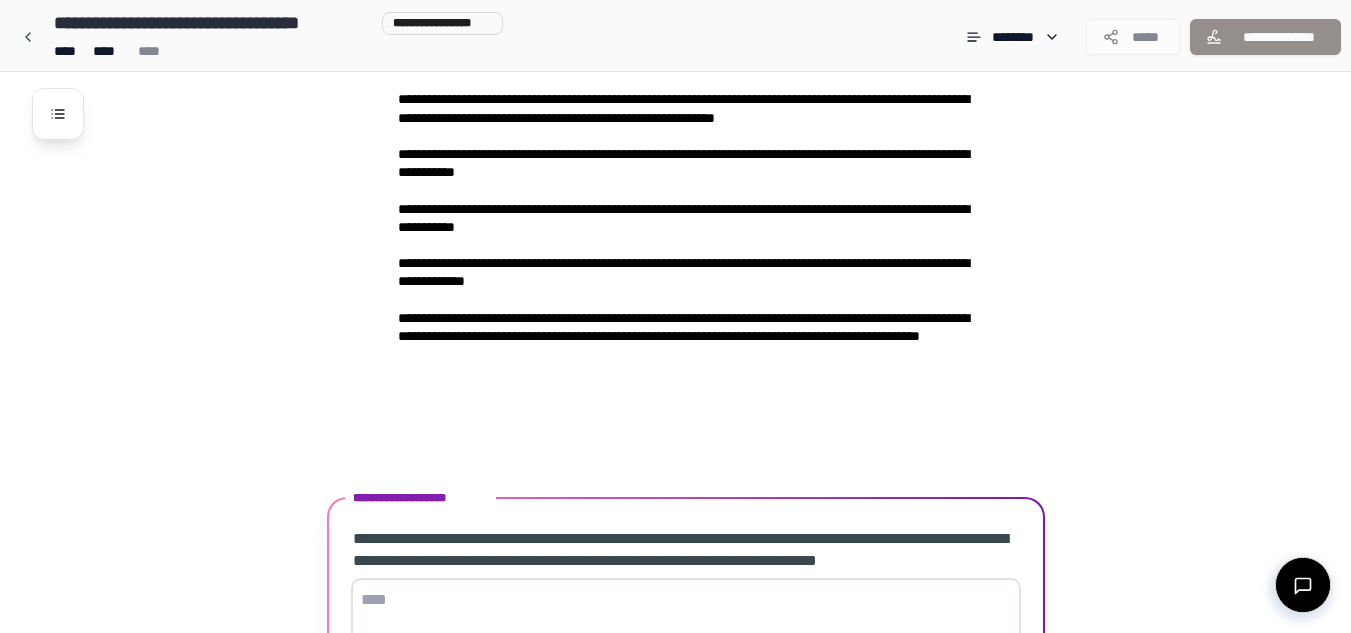 scroll, scrollTop: 2603, scrollLeft: 0, axis: vertical 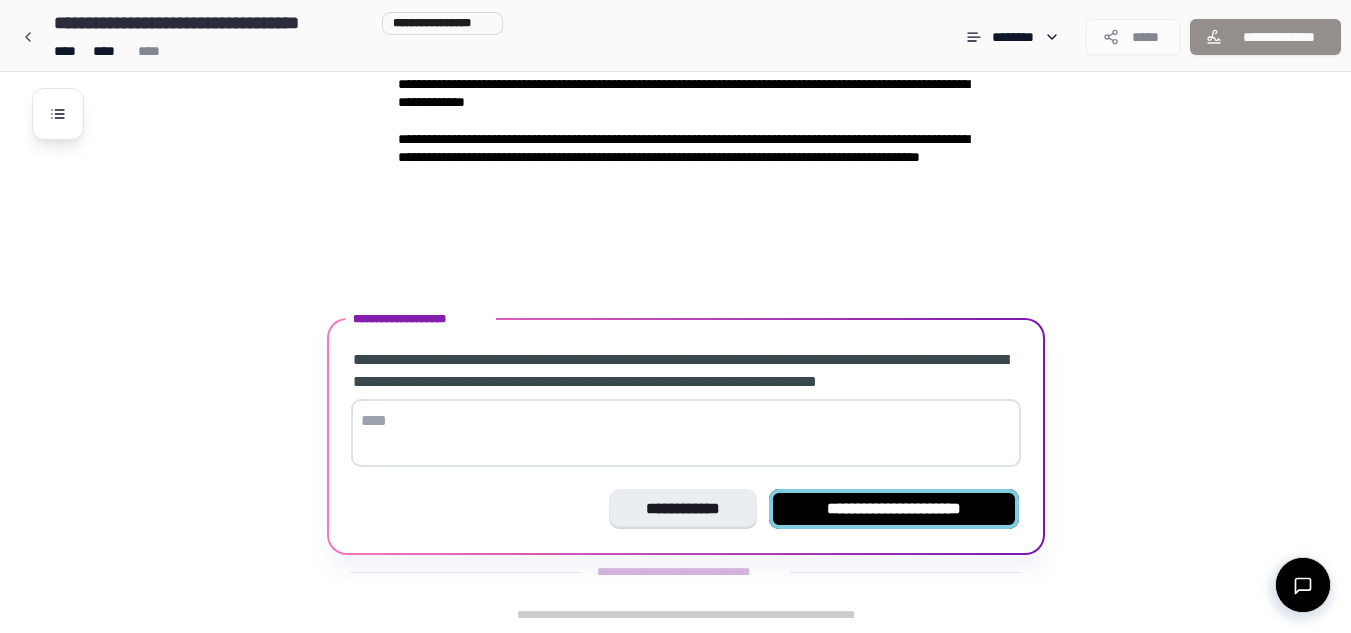 click on "**********" at bounding box center (894, 509) 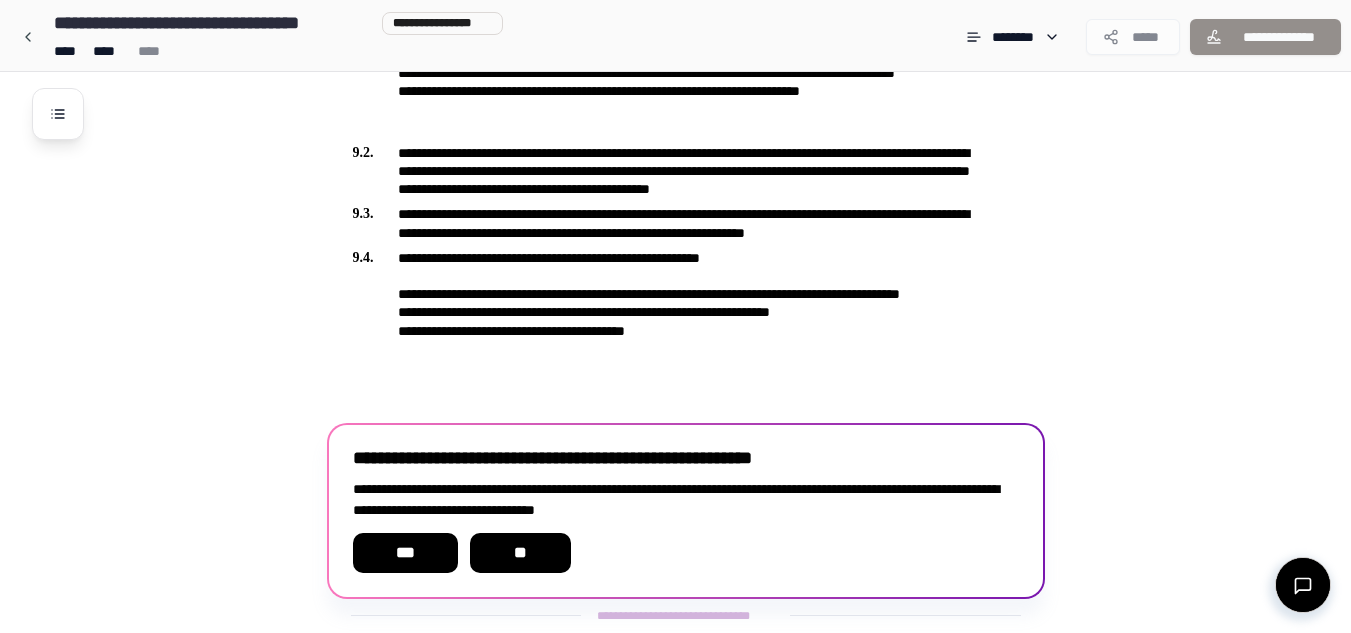 scroll, scrollTop: 3161, scrollLeft: 0, axis: vertical 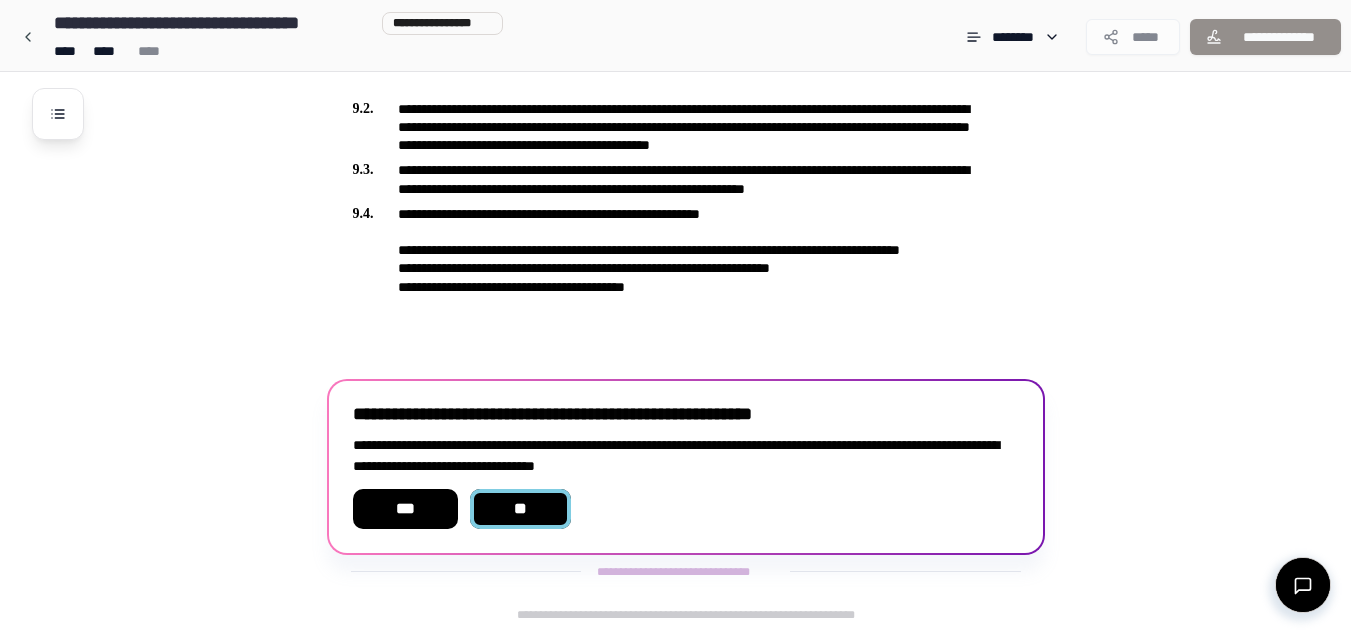 click on "**" at bounding box center (521, 509) 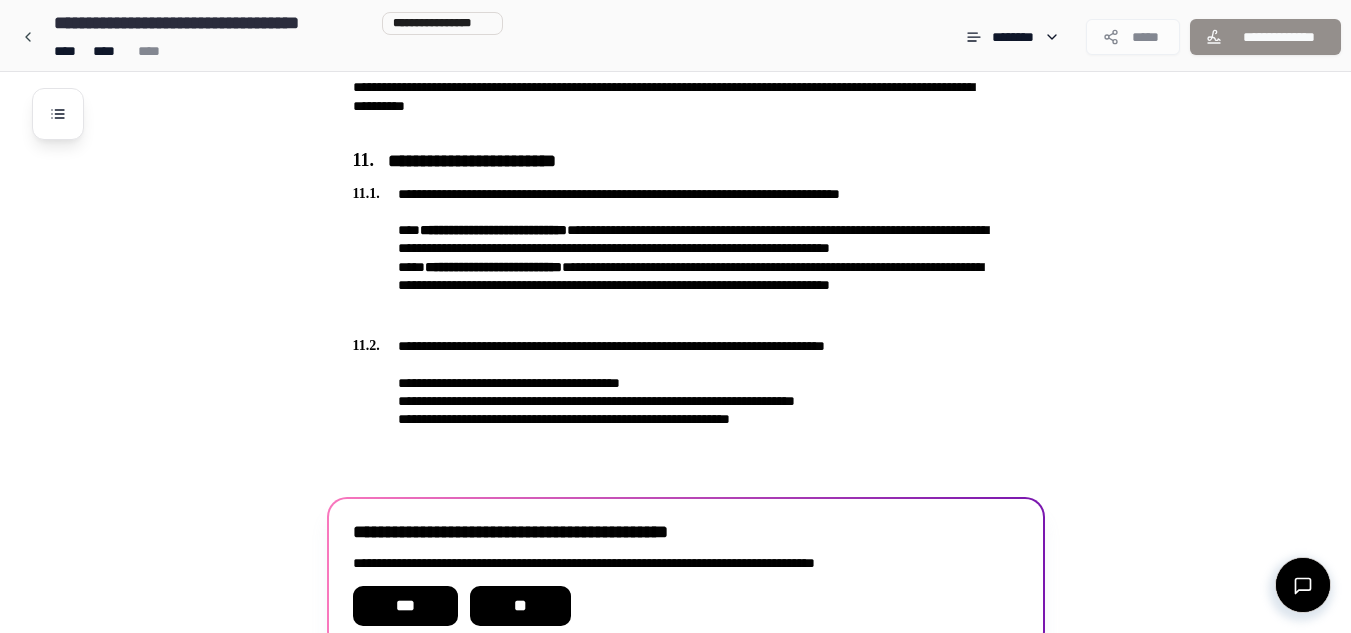 scroll, scrollTop: 3569, scrollLeft: 0, axis: vertical 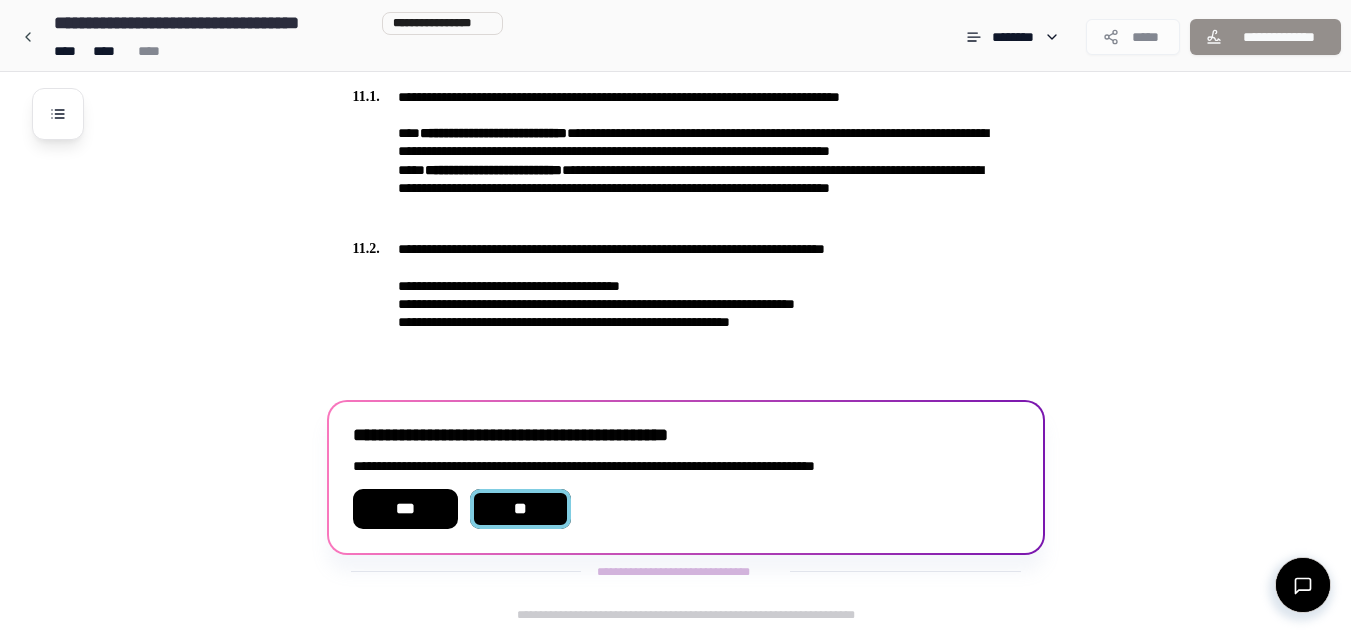 click on "**" at bounding box center (521, 509) 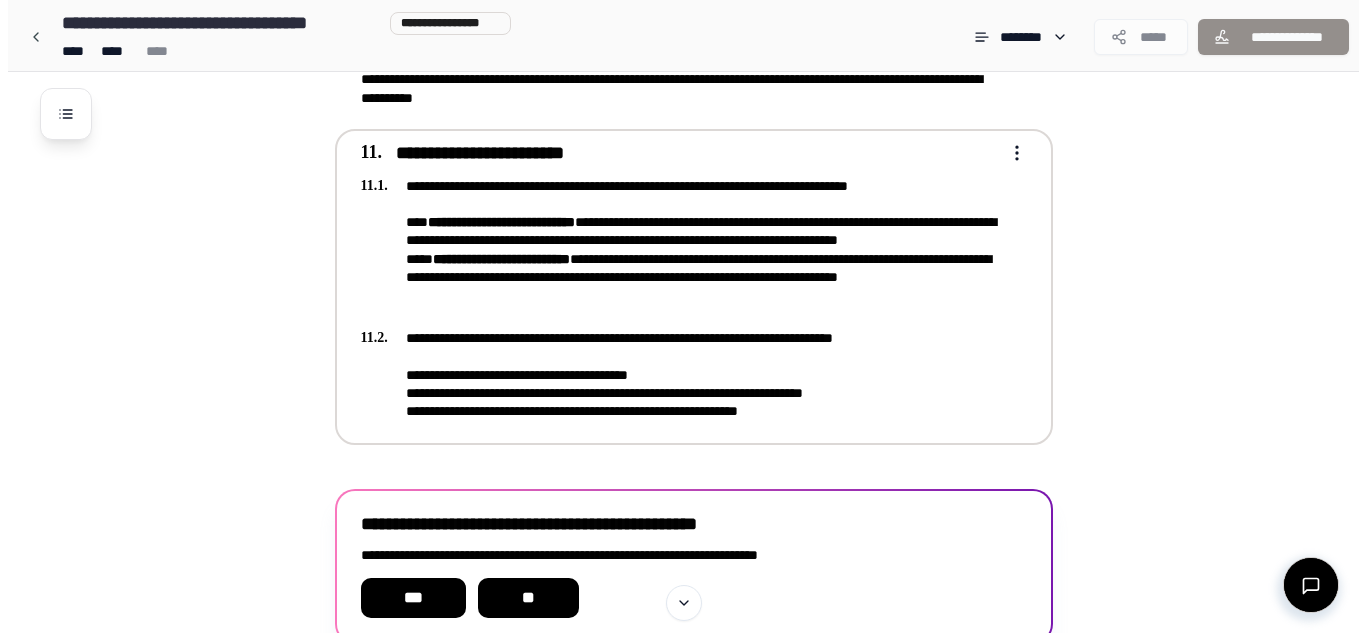 scroll, scrollTop: 3477, scrollLeft: 0, axis: vertical 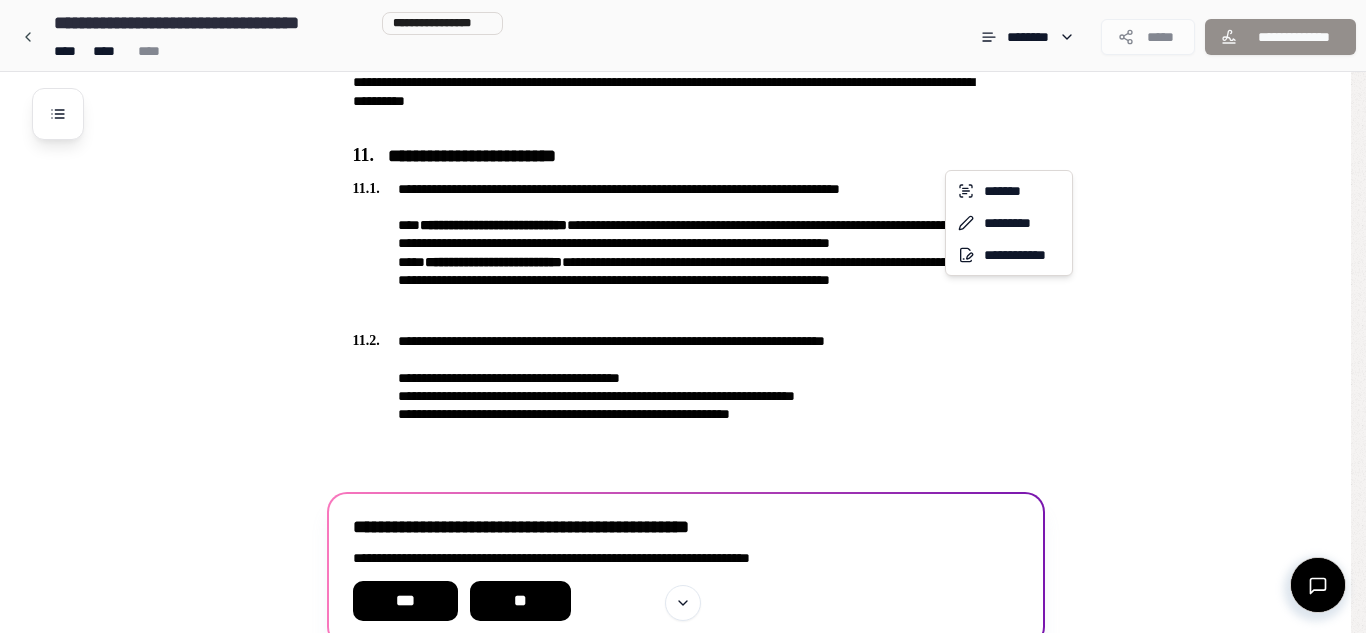 click on "**********" at bounding box center (675, -1376) 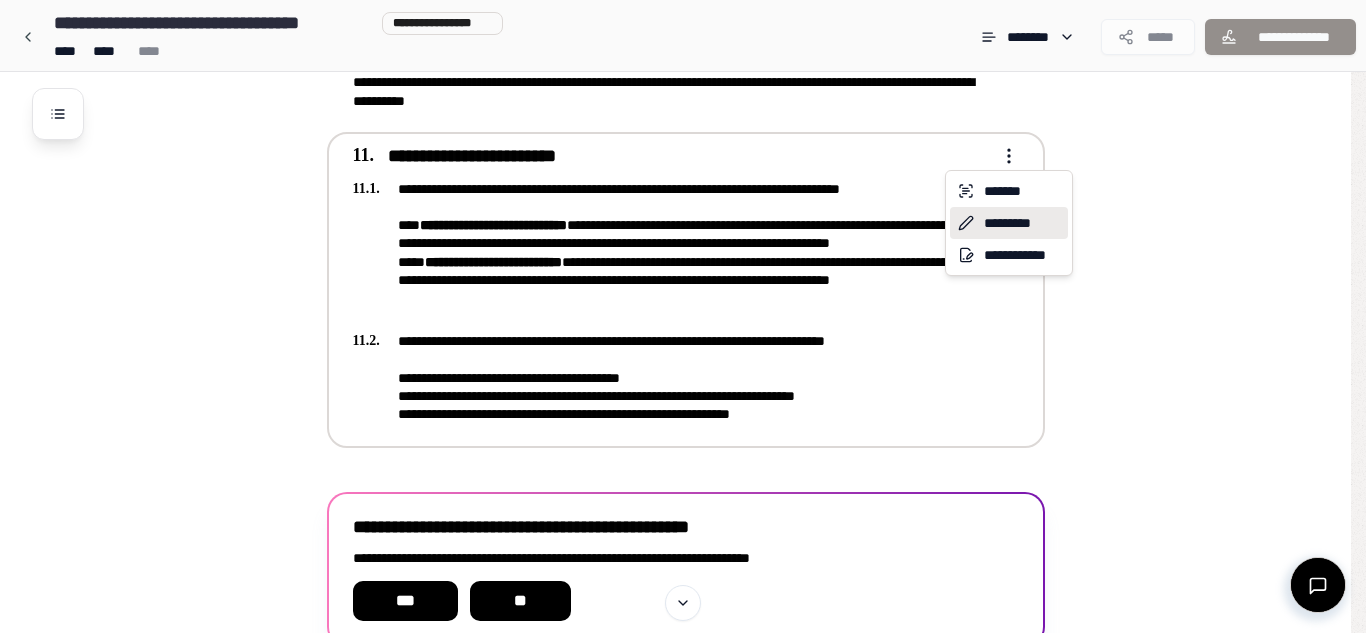click on "*********" at bounding box center (1009, 223) 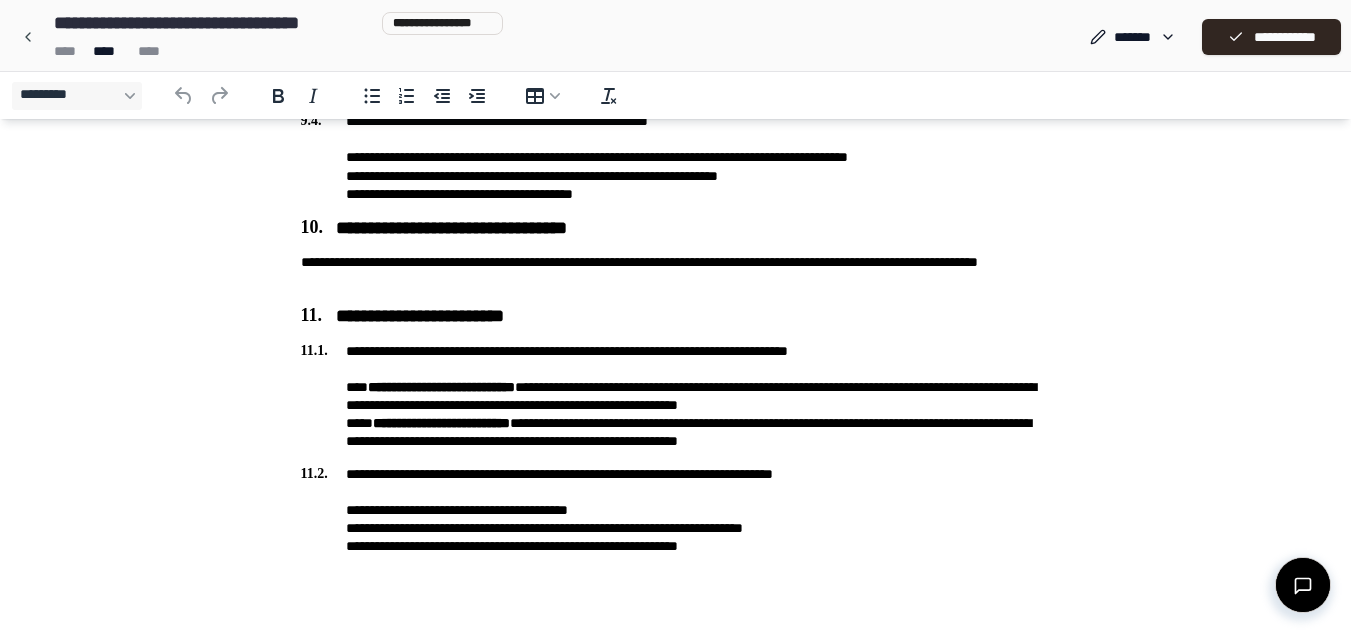 scroll, scrollTop: 2956, scrollLeft: 0, axis: vertical 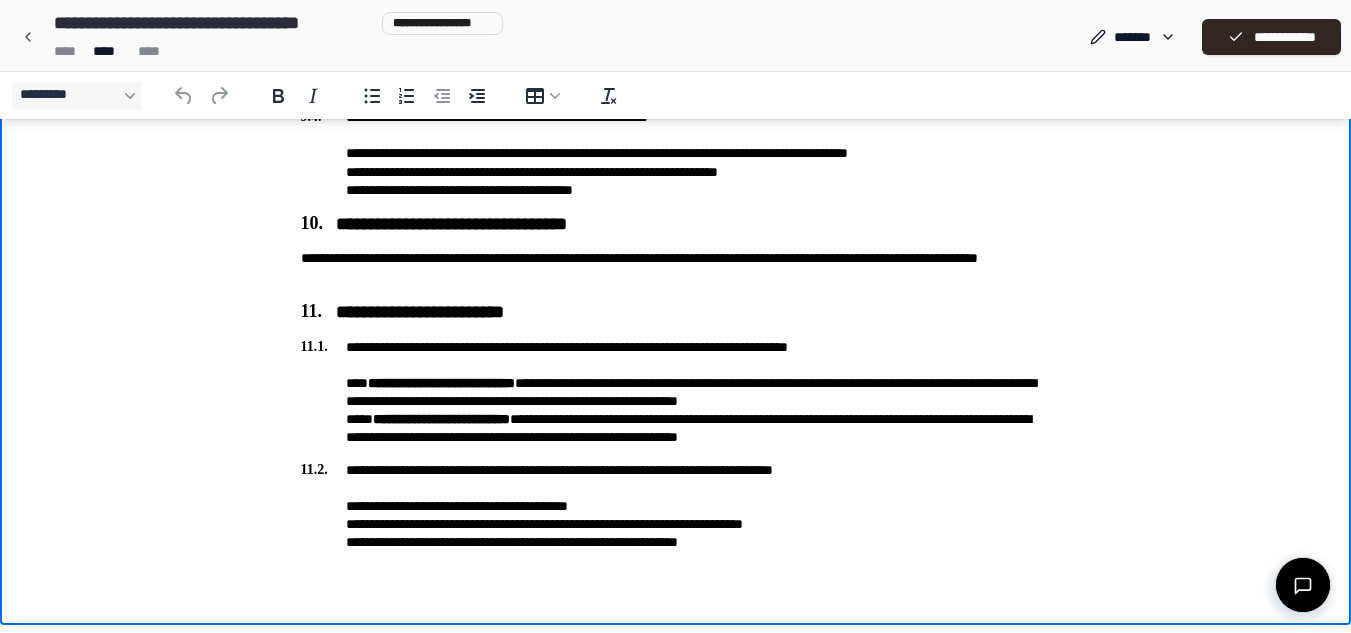 click on "**********" at bounding box center [676, 392] 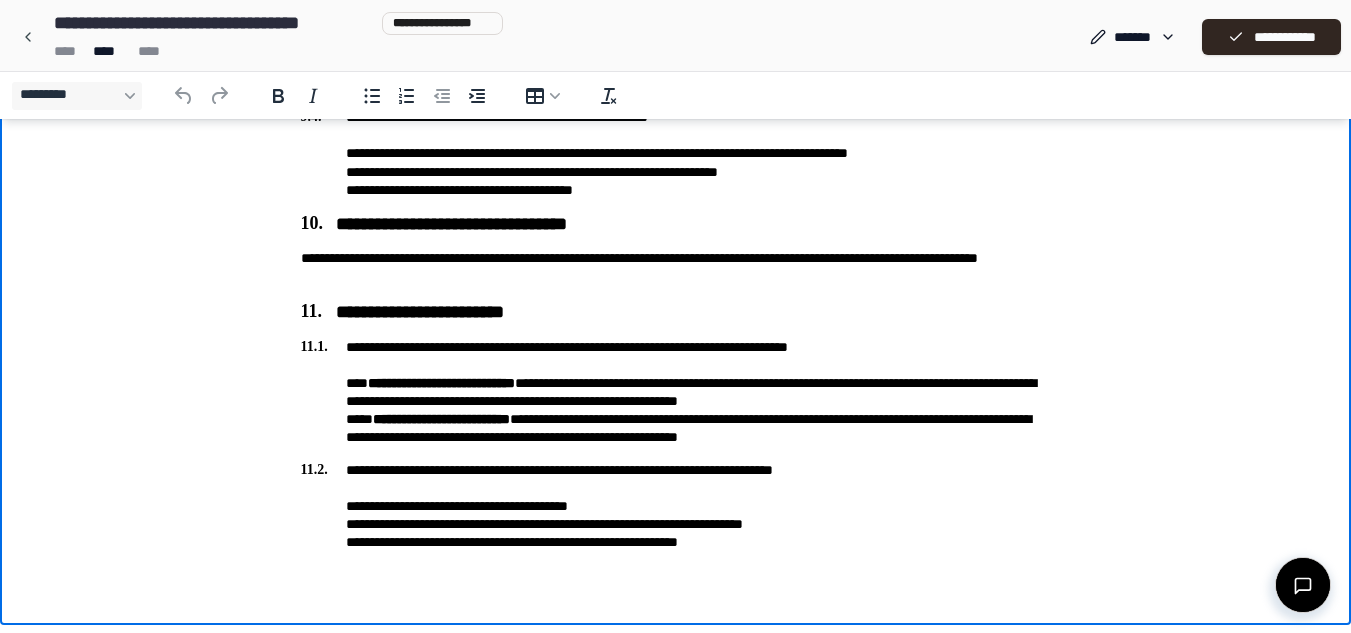 type 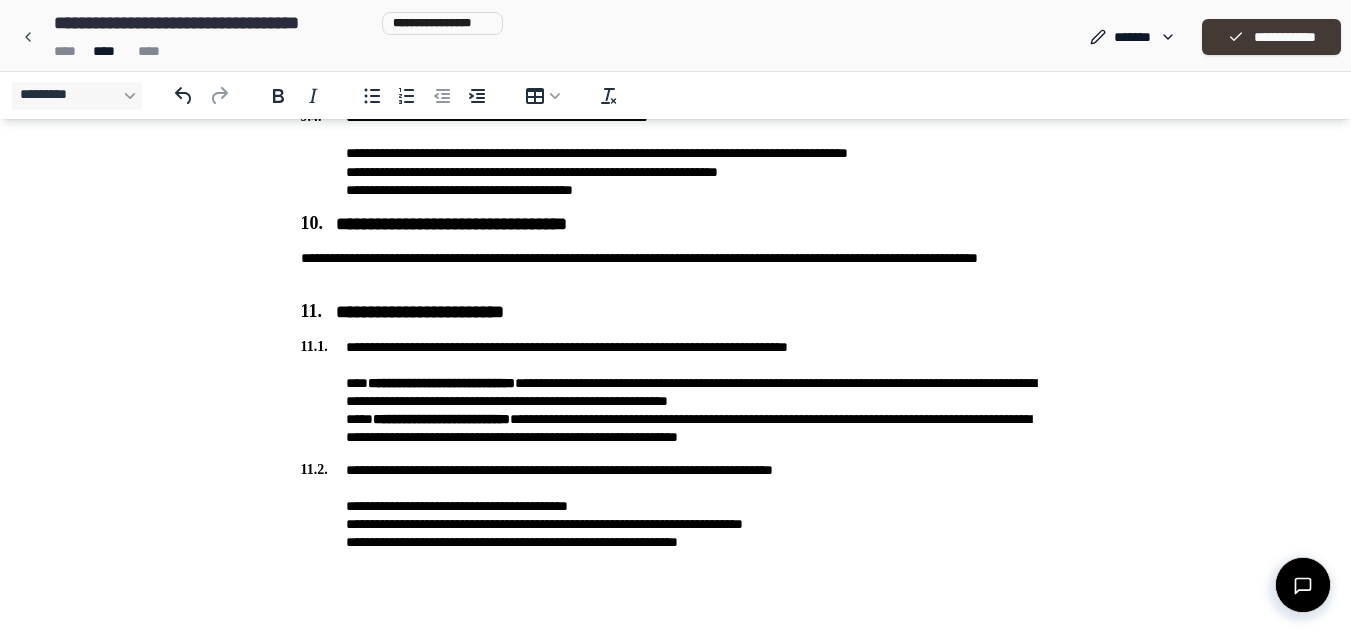 click on "**********" at bounding box center [1271, 37] 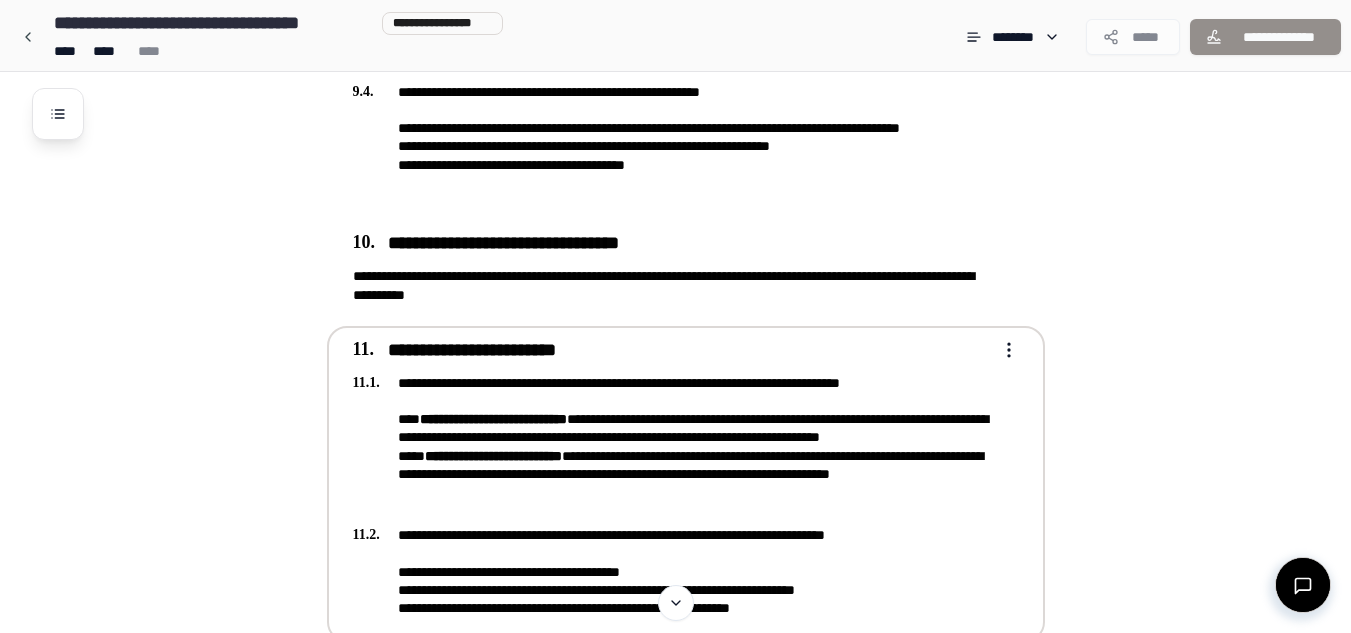 scroll, scrollTop: 3569, scrollLeft: 0, axis: vertical 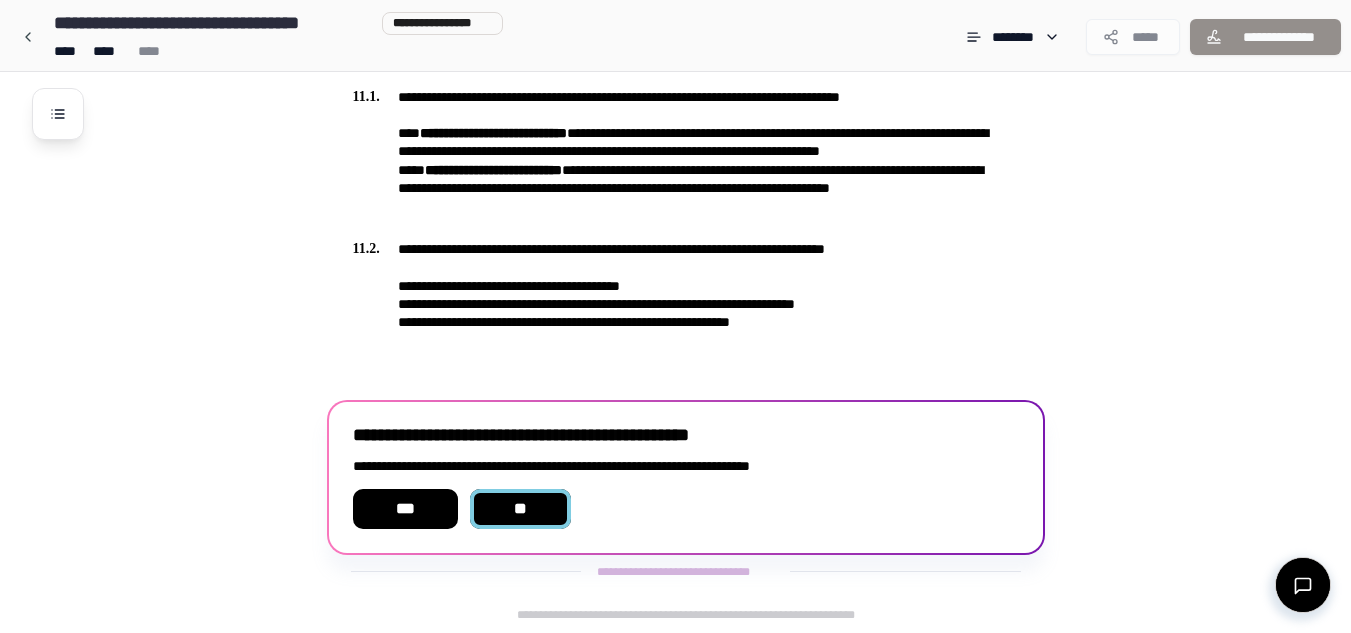 click on "**" at bounding box center [521, 509] 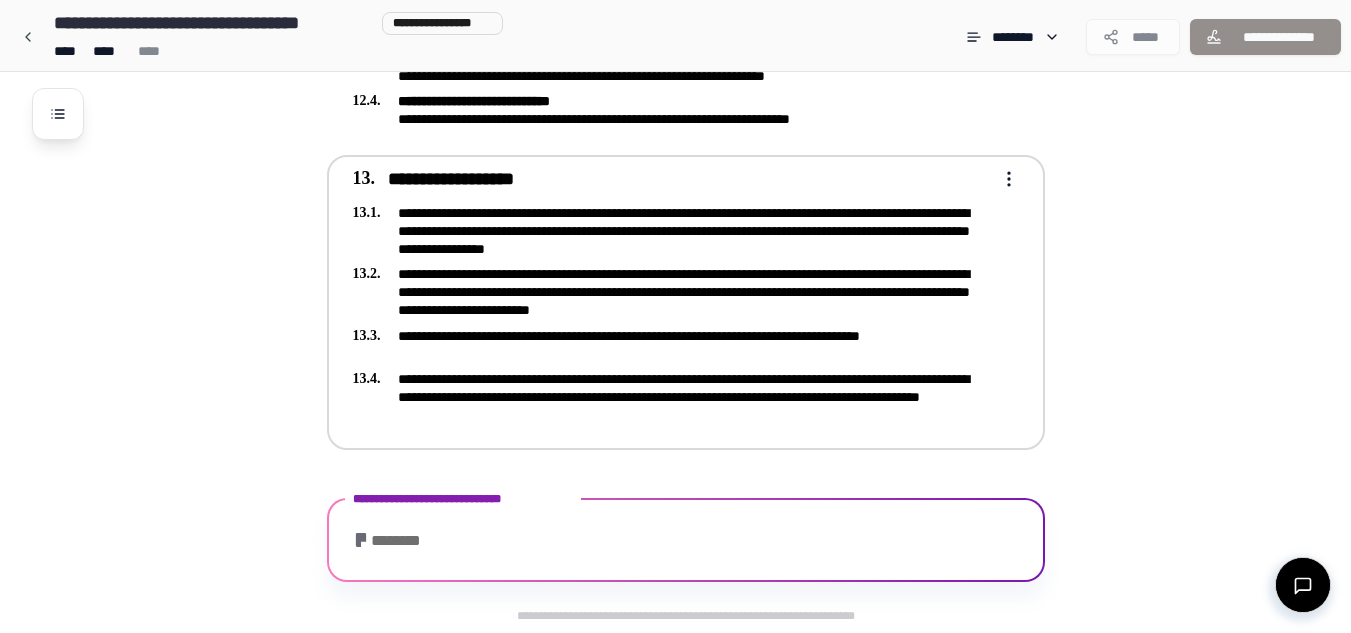 scroll, scrollTop: 4413, scrollLeft: 0, axis: vertical 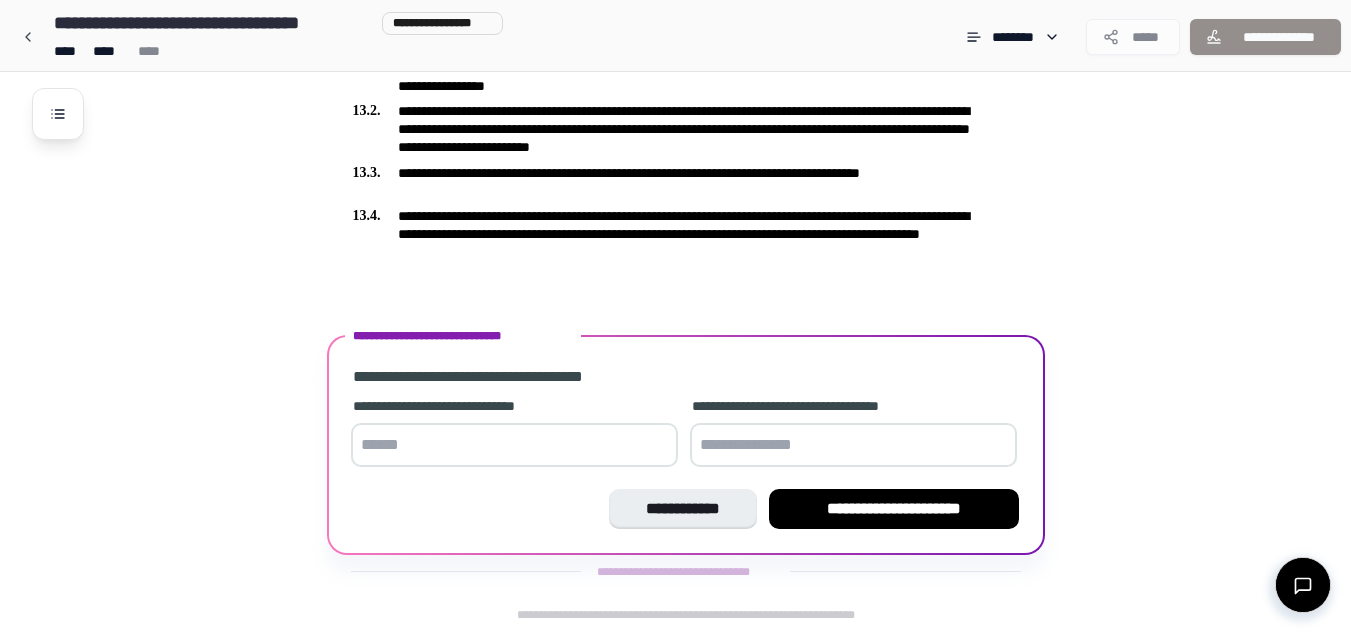 click at bounding box center [514, 445] 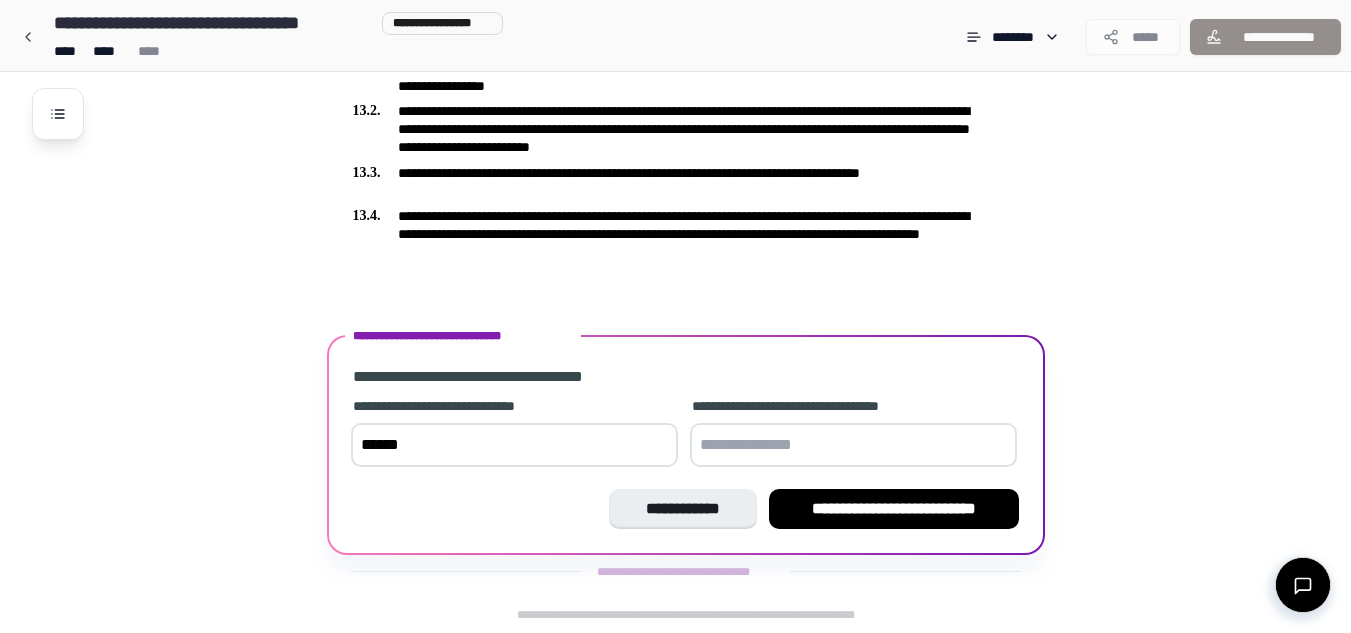 type on "******" 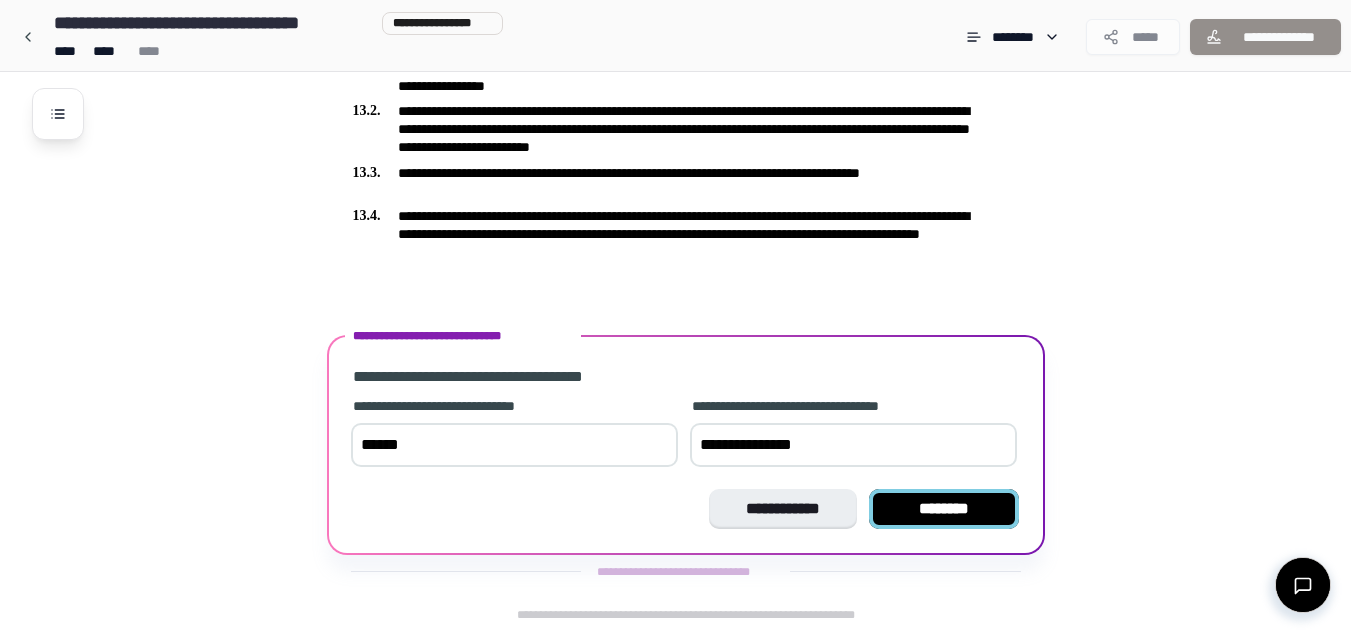 type on "**********" 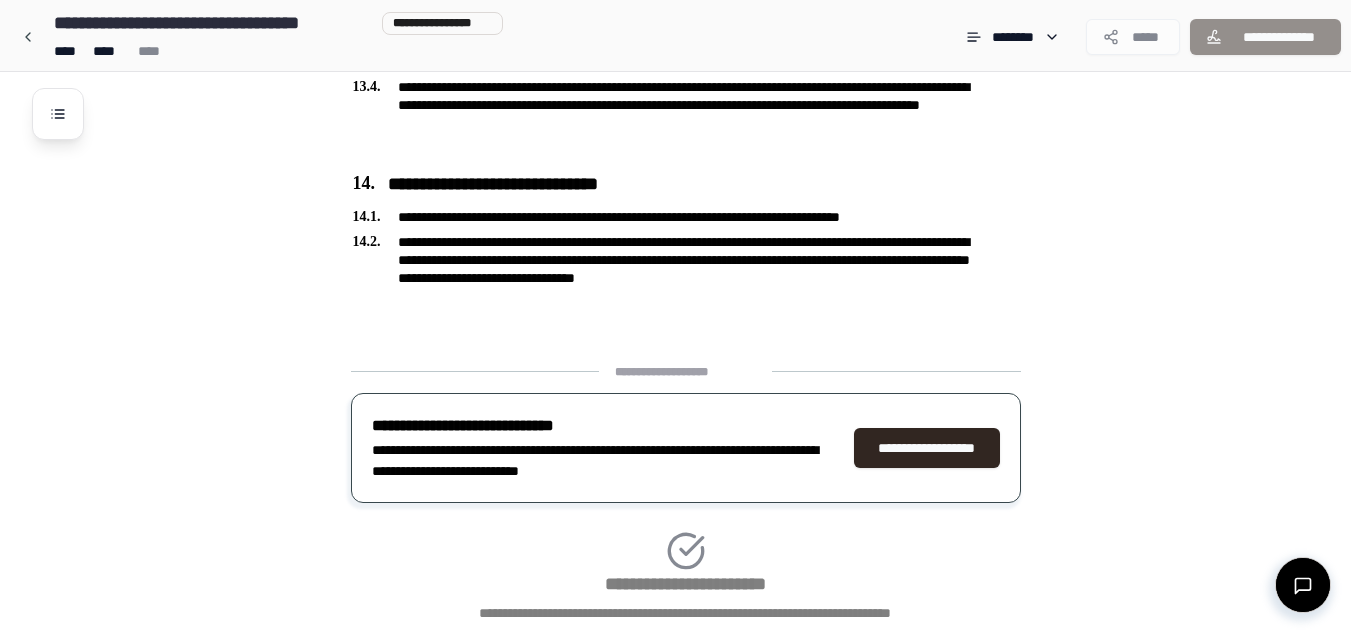 scroll, scrollTop: 4676, scrollLeft: 0, axis: vertical 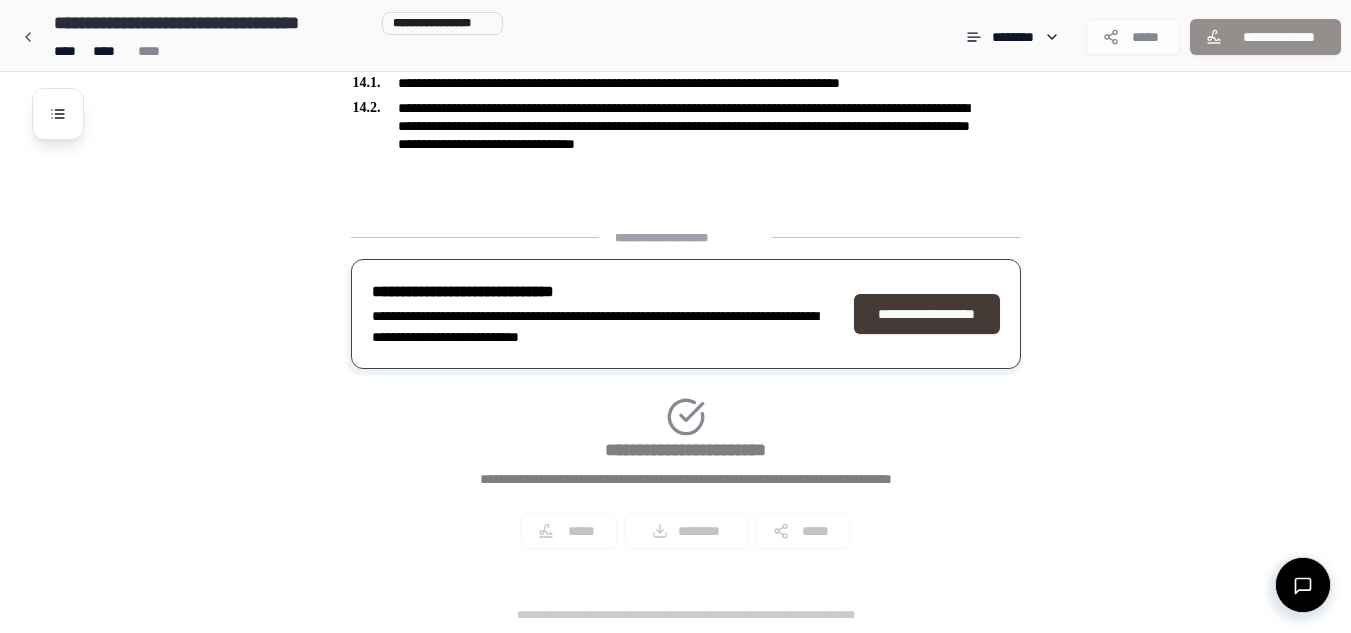 click on "**********" at bounding box center (927, 314) 